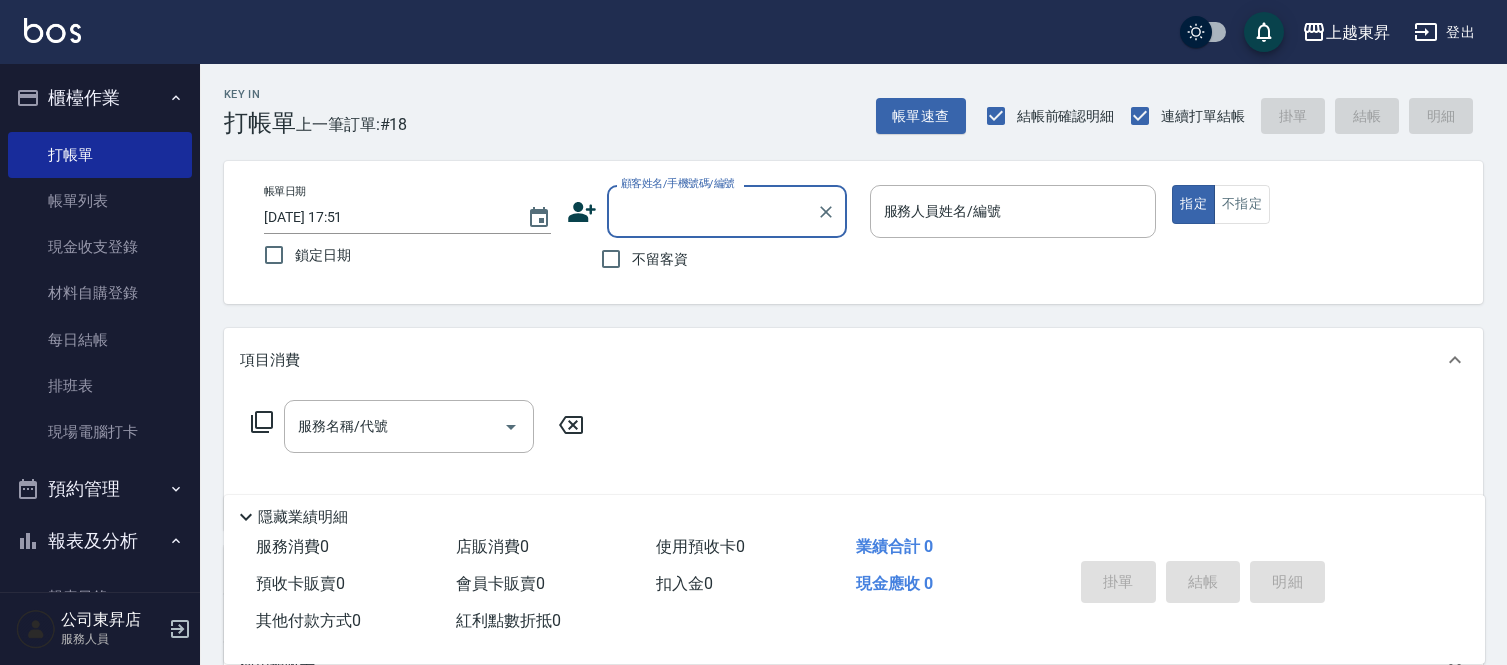 scroll, scrollTop: 0, scrollLeft: 0, axis: both 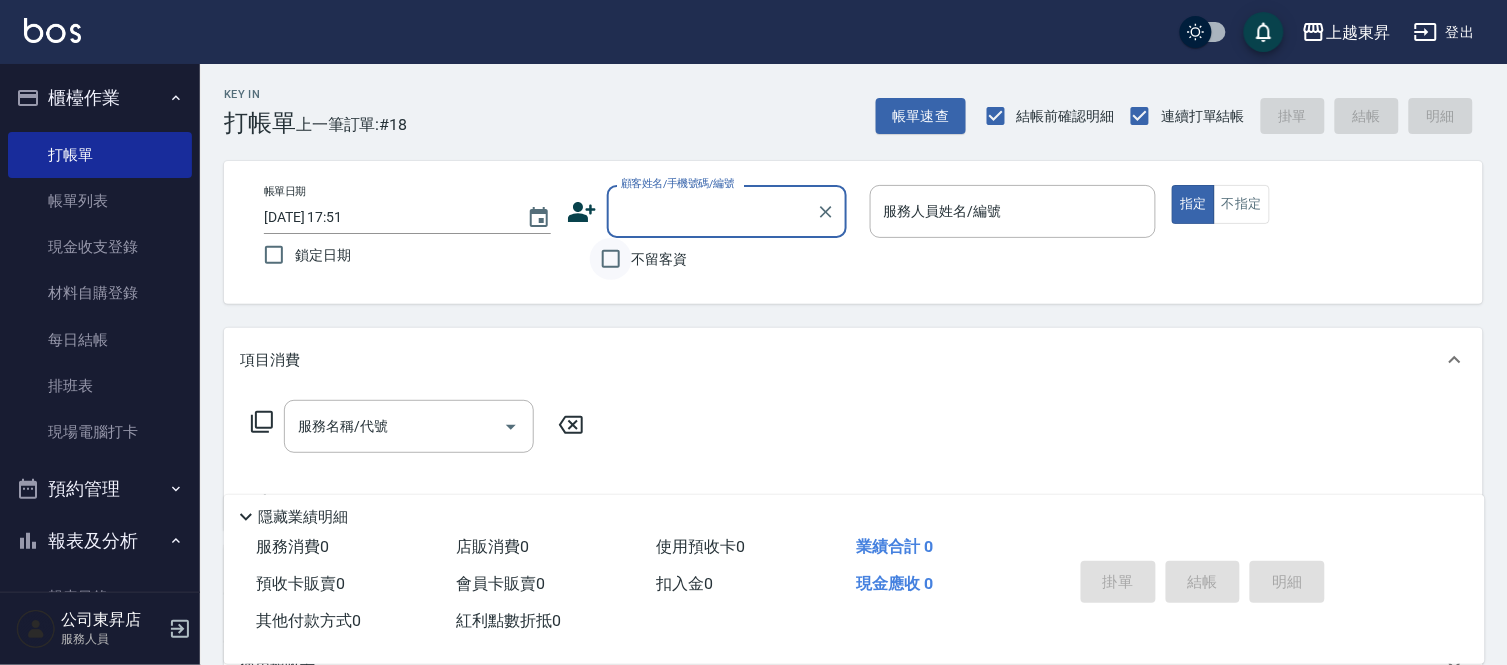 click on "不留客資" at bounding box center [611, 259] 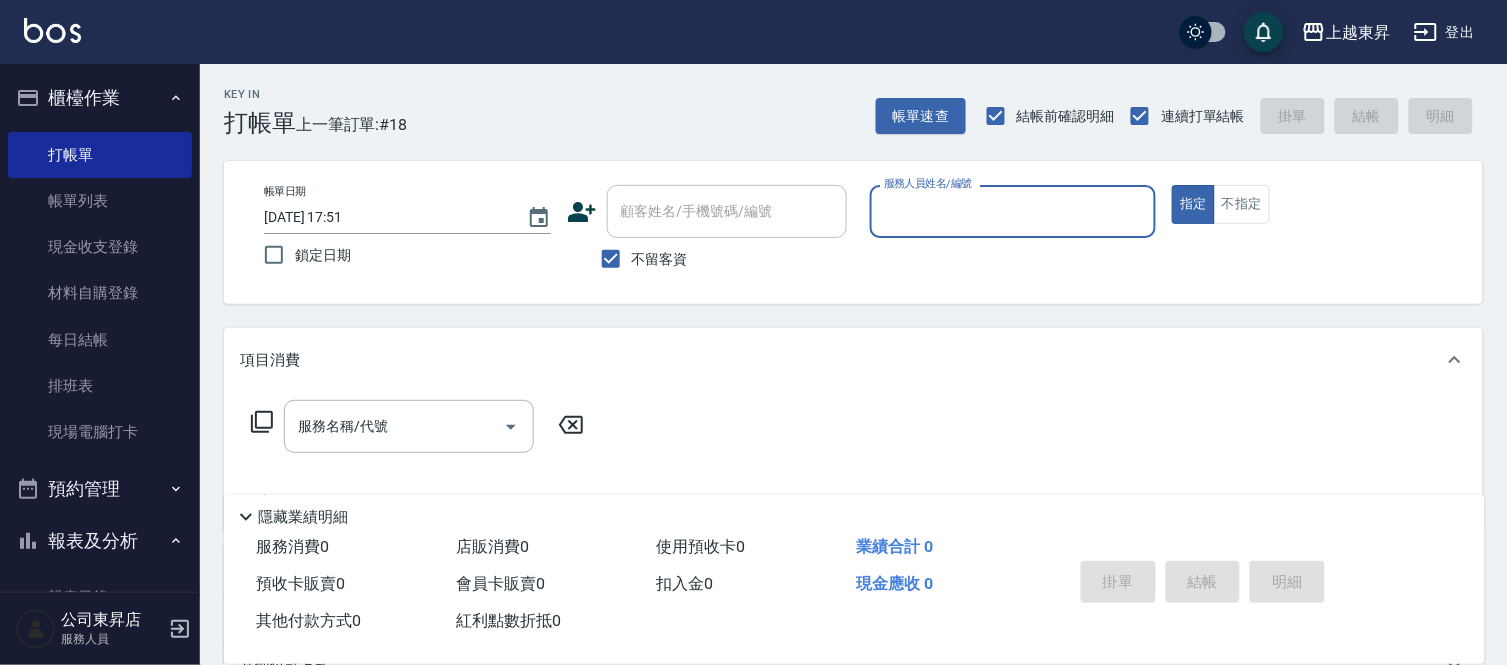 click on "服務人員姓名/編號" at bounding box center (1013, 211) 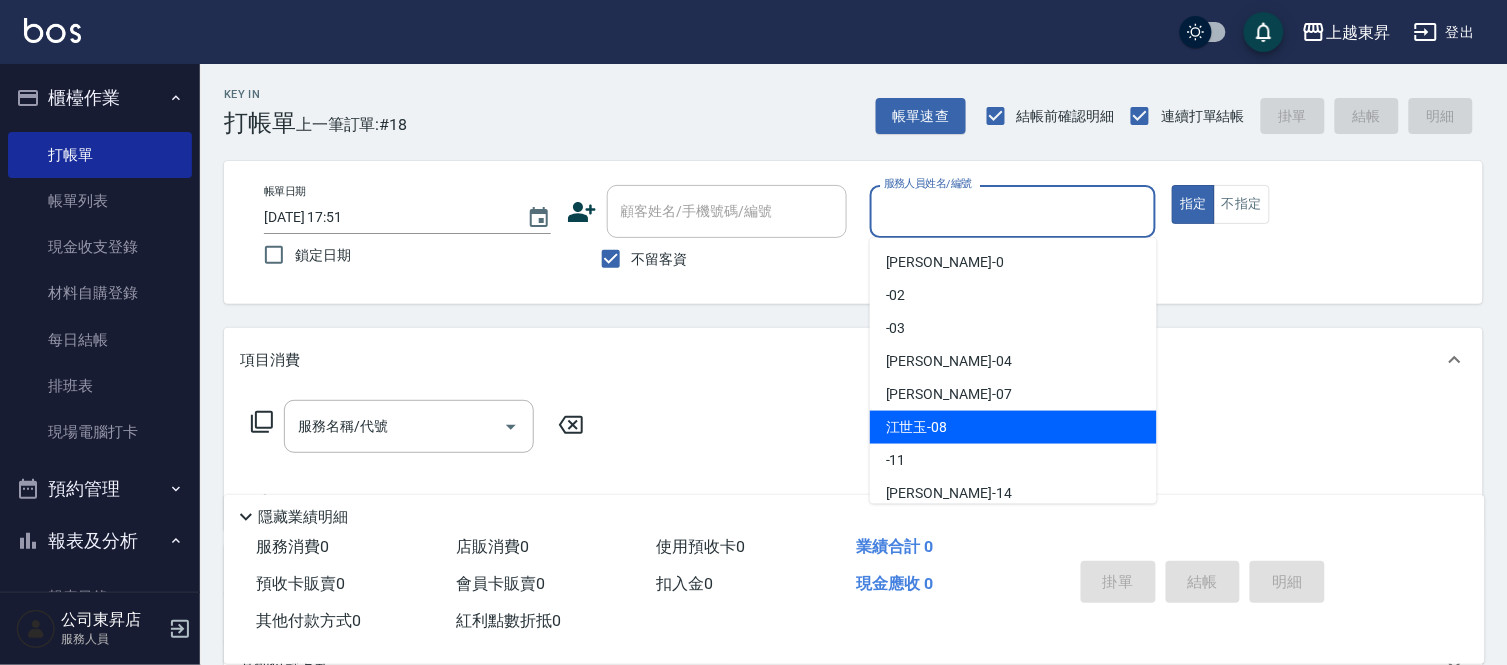 click on "[PERSON_NAME]-08" at bounding box center [1013, 427] 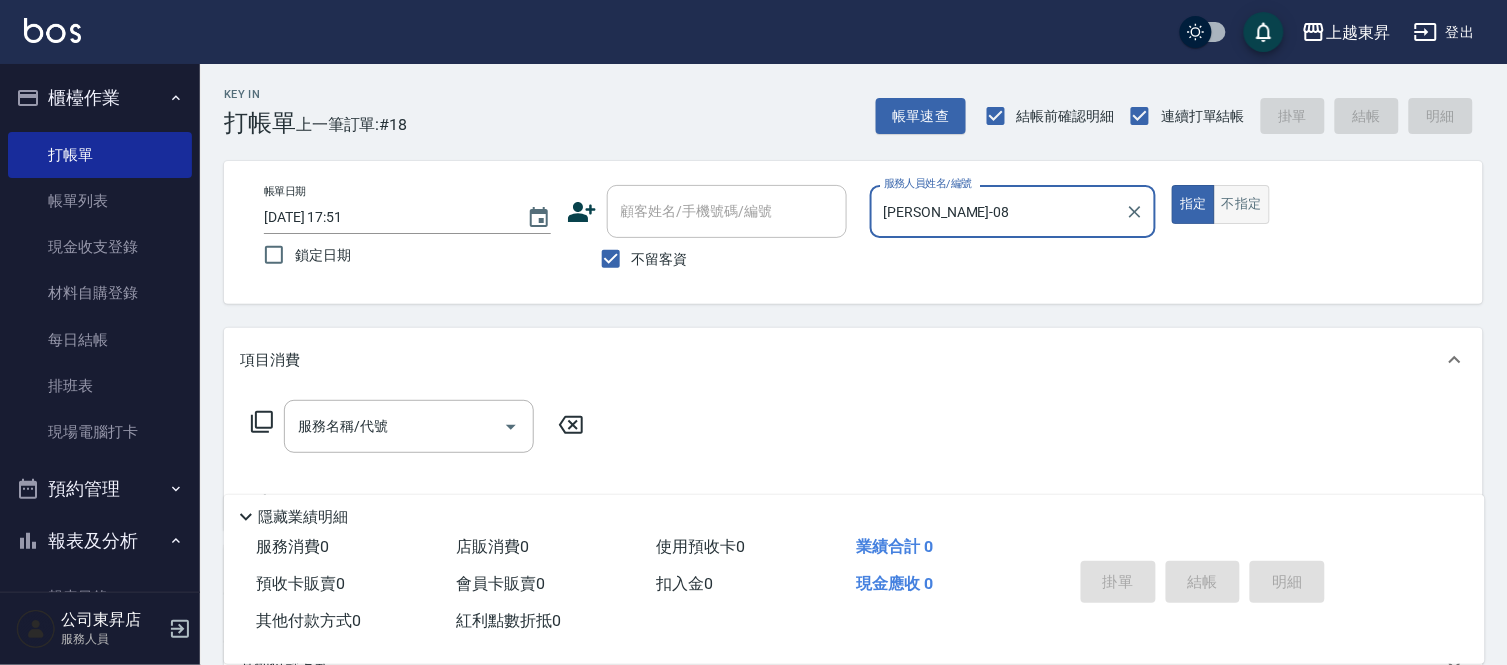 click on "不指定" at bounding box center [1242, 204] 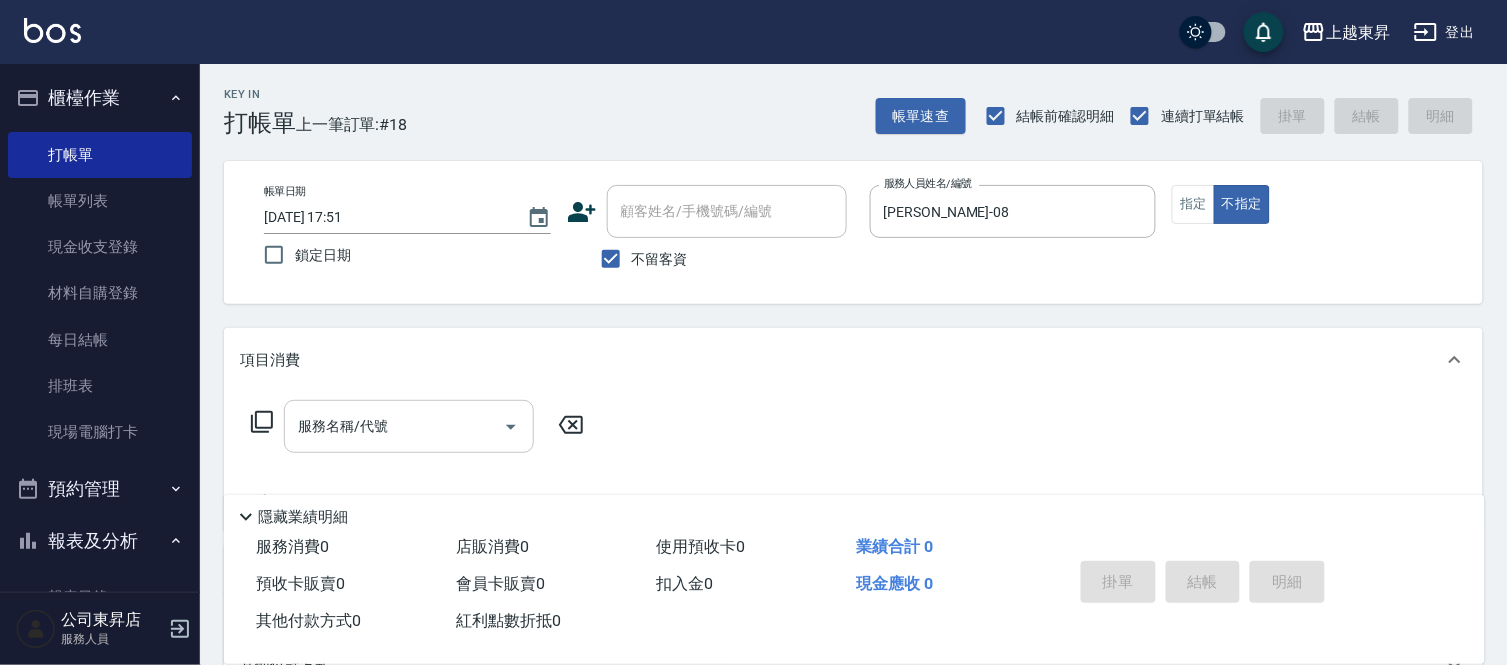 click on "服務名稱/代號 服務名稱/代號" at bounding box center (409, 426) 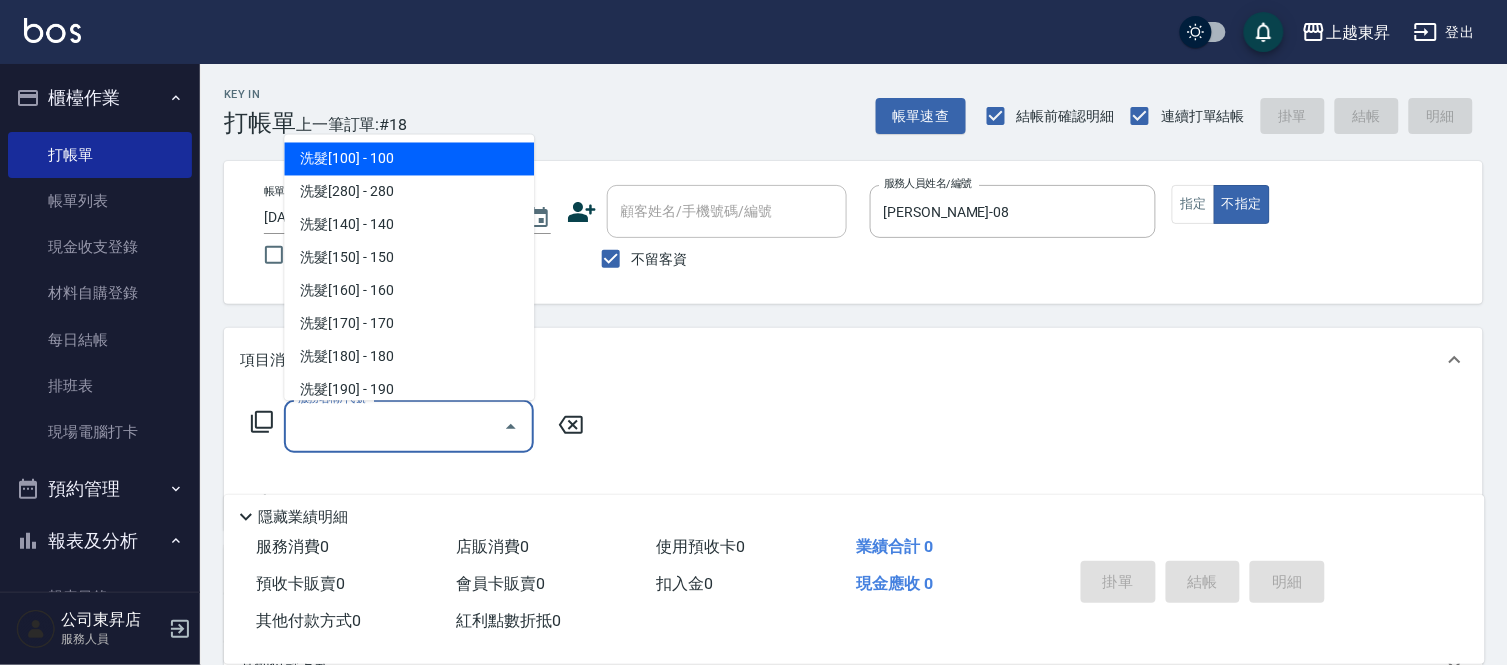 click on "洗髮[100] - 100" at bounding box center (409, 159) 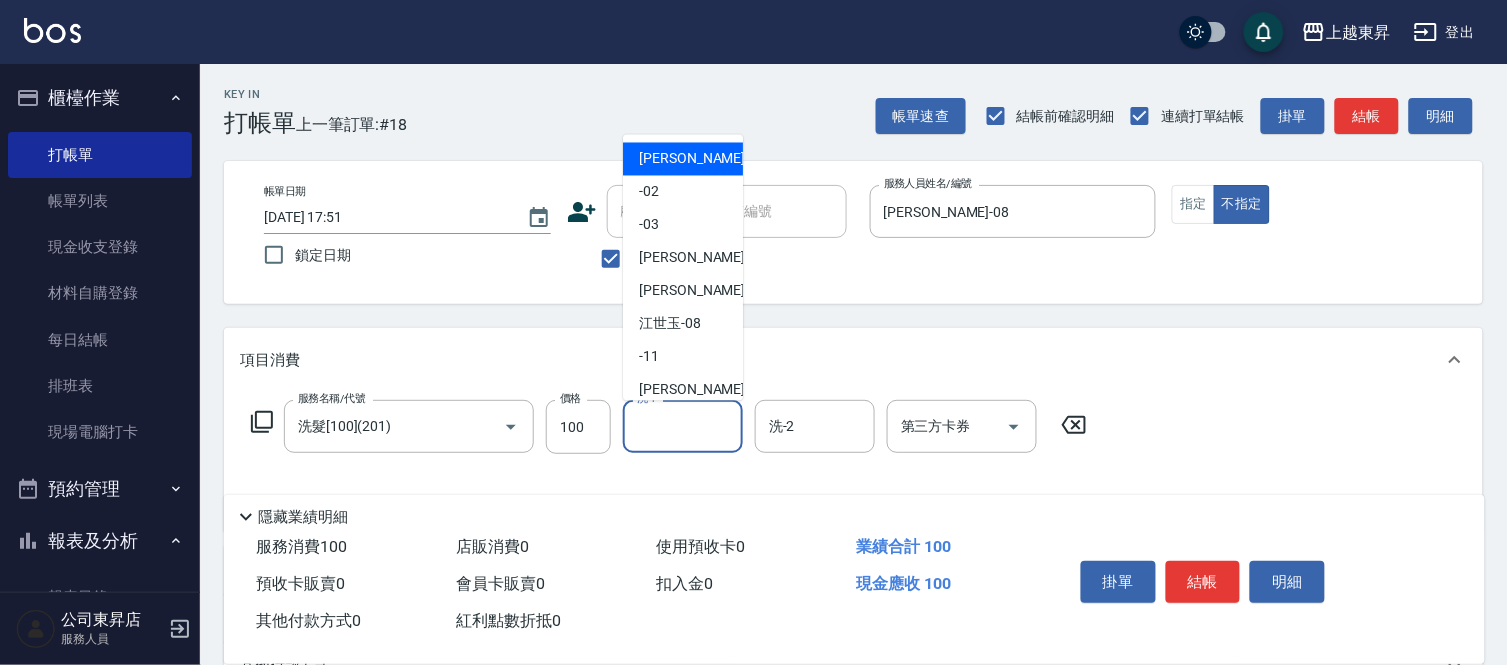 click on "洗-1" at bounding box center [683, 426] 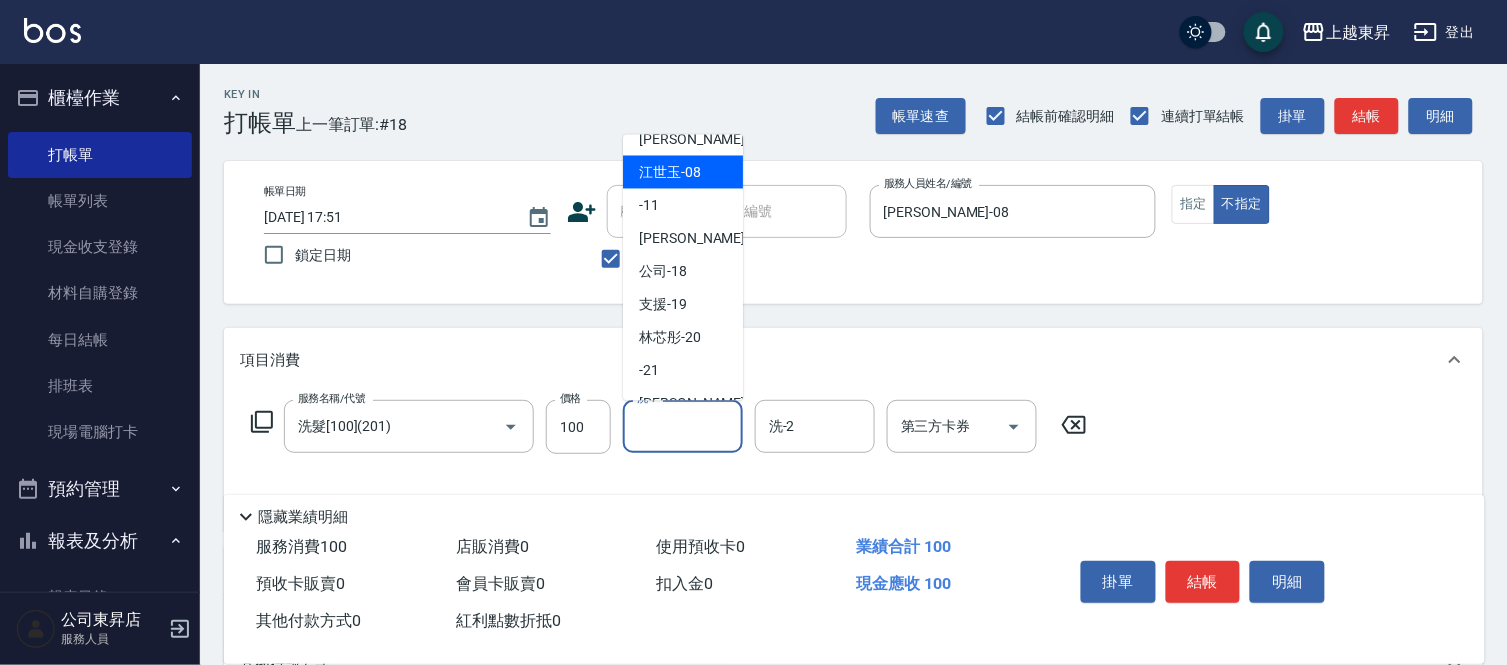 scroll, scrollTop: 310, scrollLeft: 0, axis: vertical 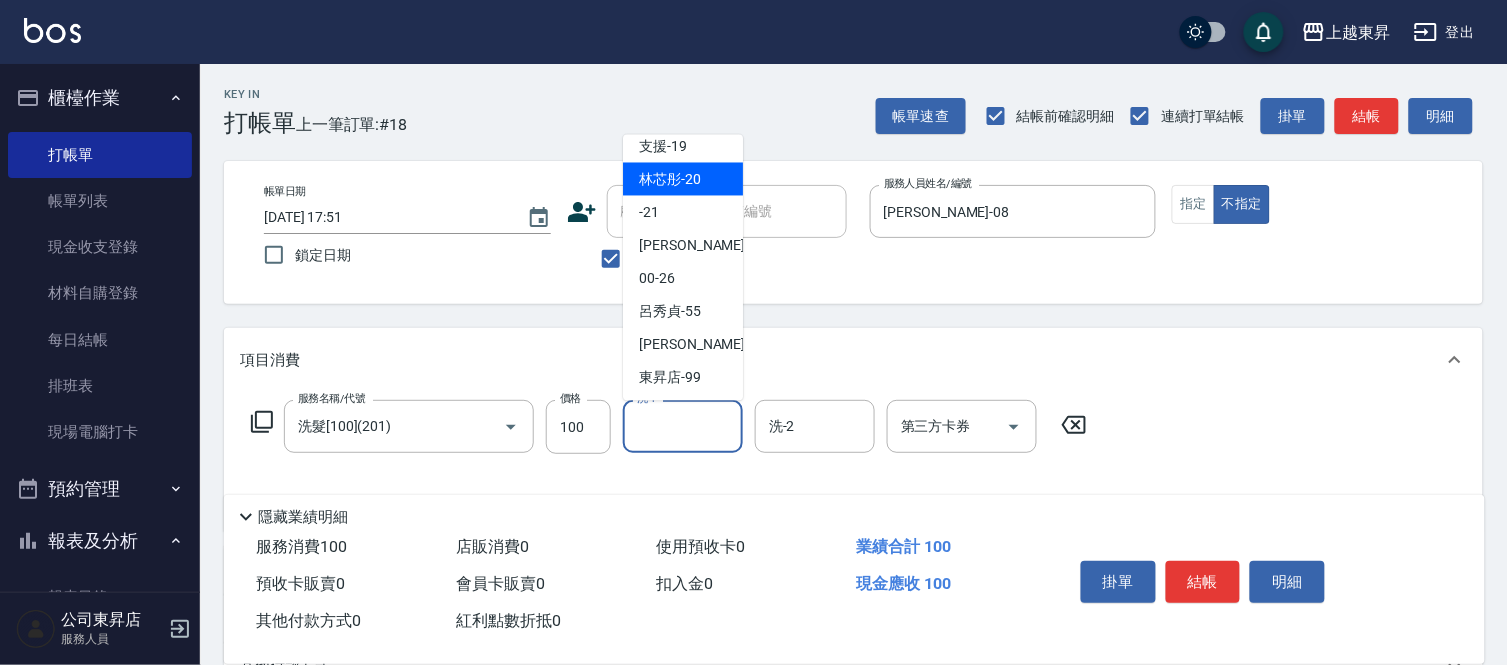 click on "林芯彤 -20" at bounding box center (670, 179) 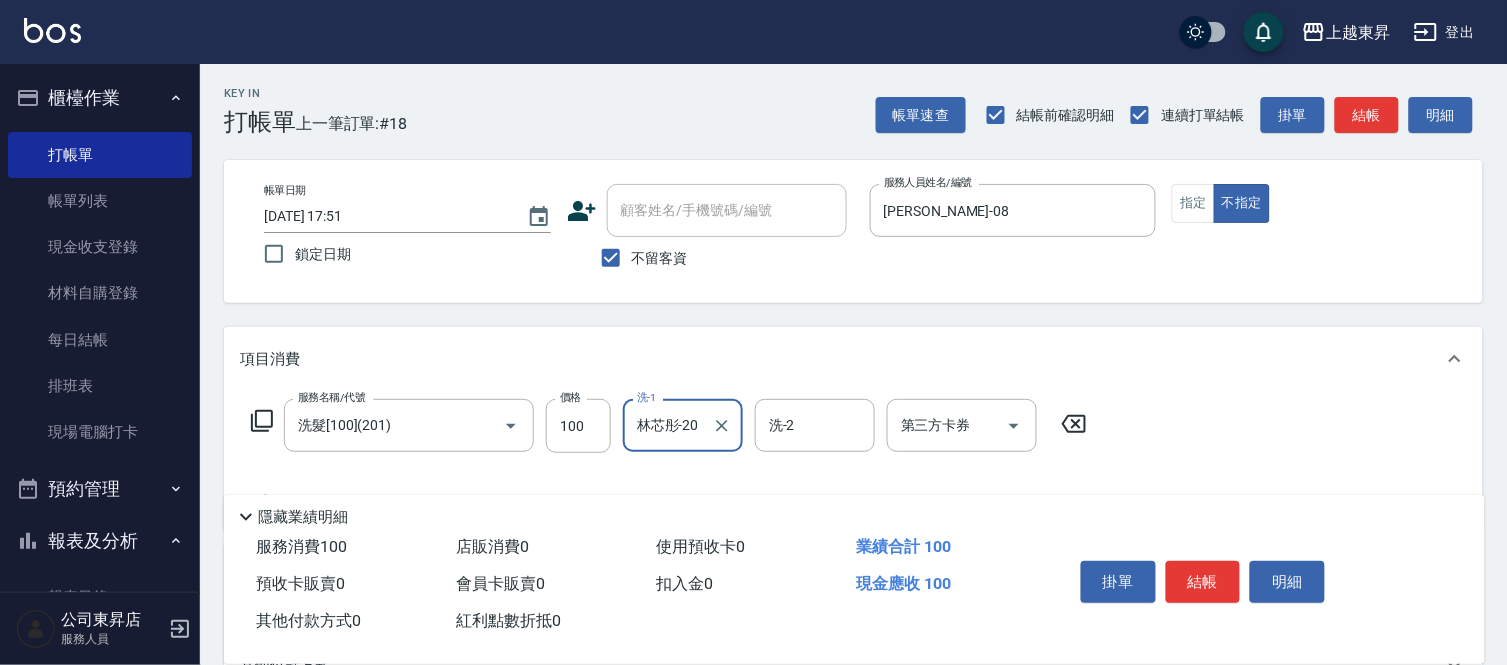 scroll, scrollTop: 263, scrollLeft: 0, axis: vertical 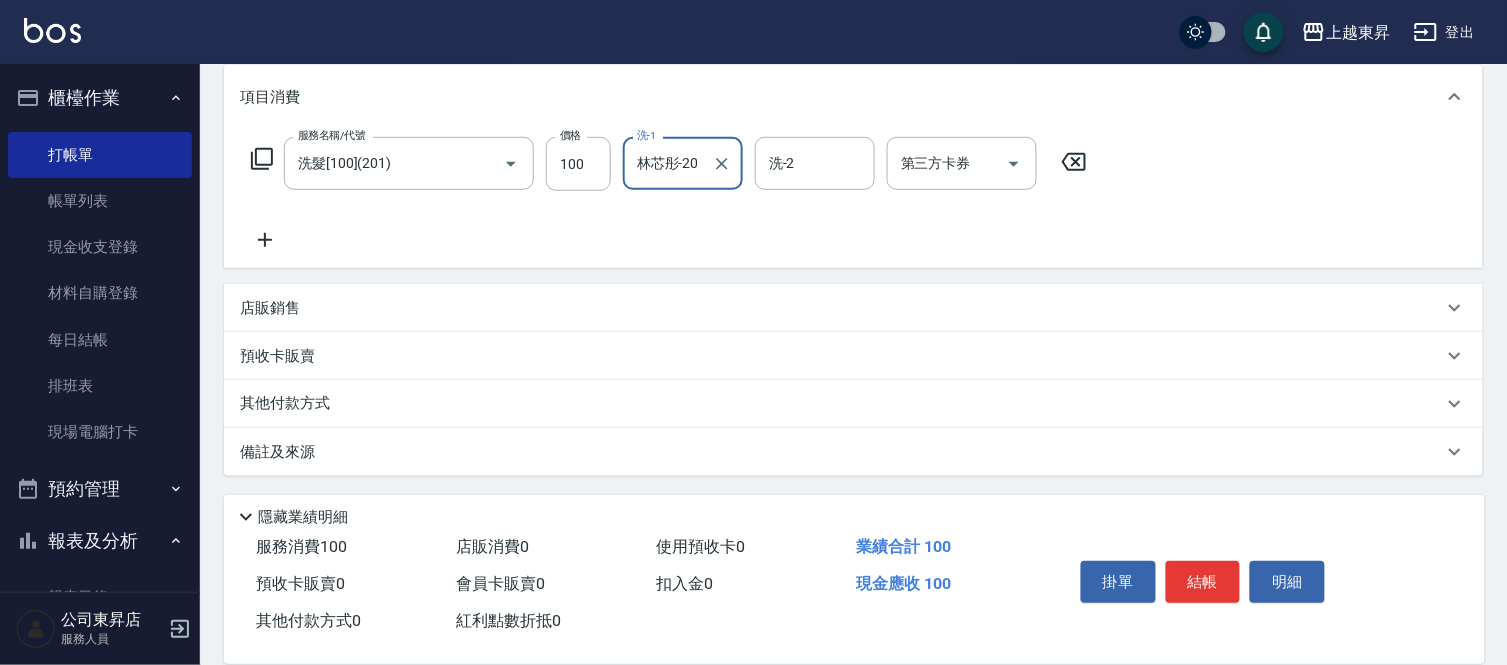 click on "服務名稱/代號 洗髮[100](201) 服務名稱/代號 價格 100 價格 洗-1 林芯彤-20 洗-1 洗-2 洗-2 第三方卡券 第三方卡券" at bounding box center [669, 194] 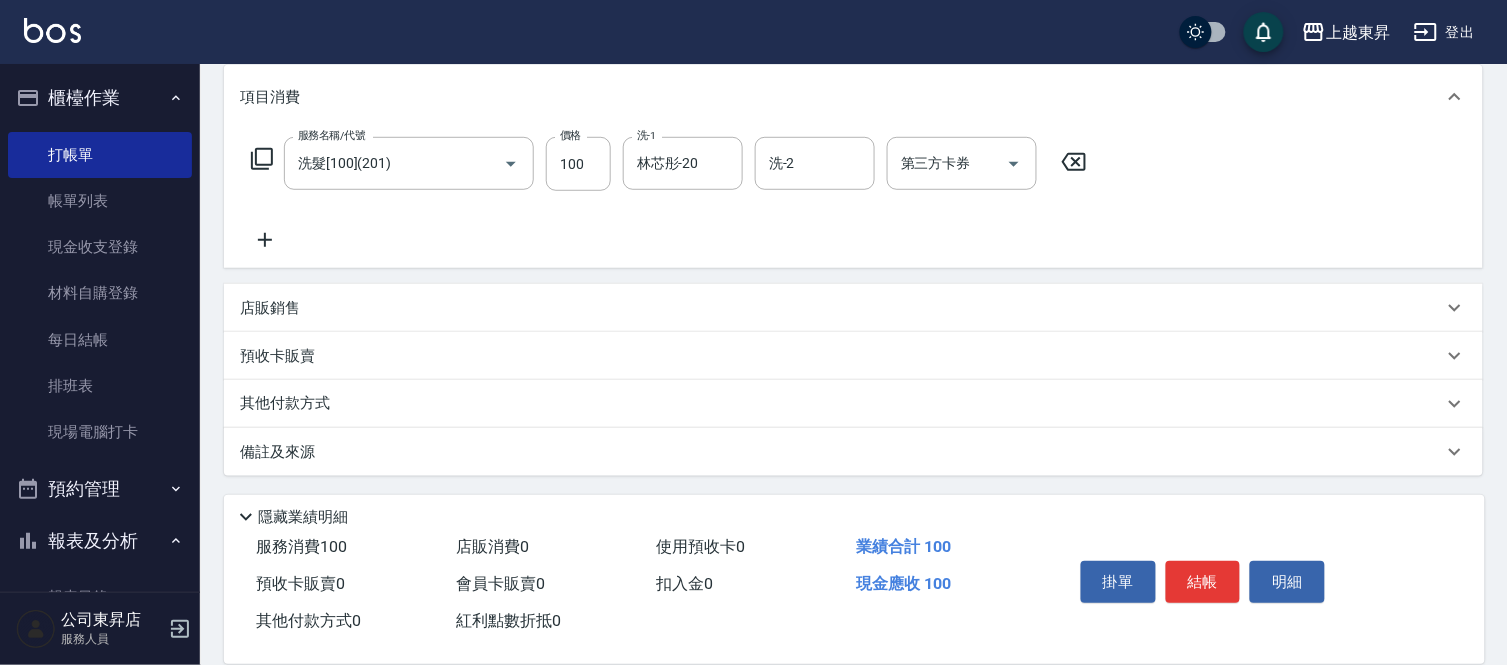 click 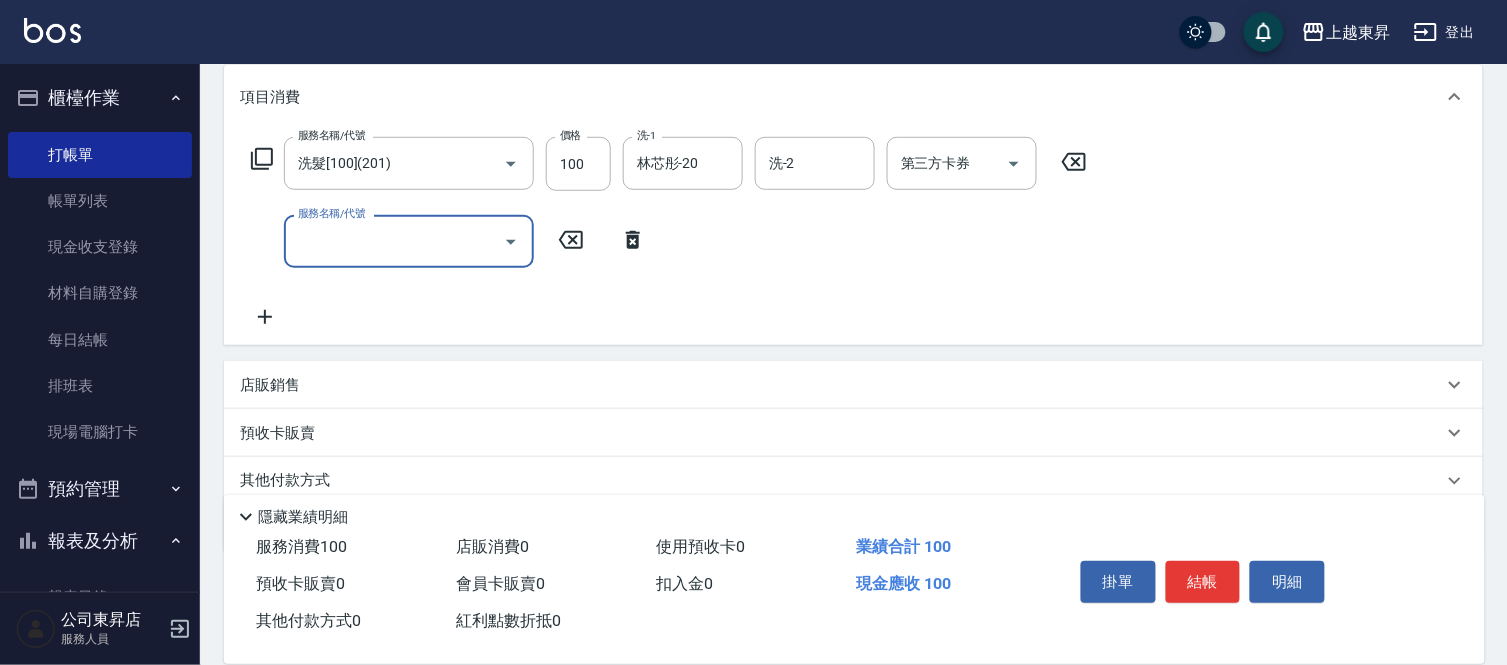 click 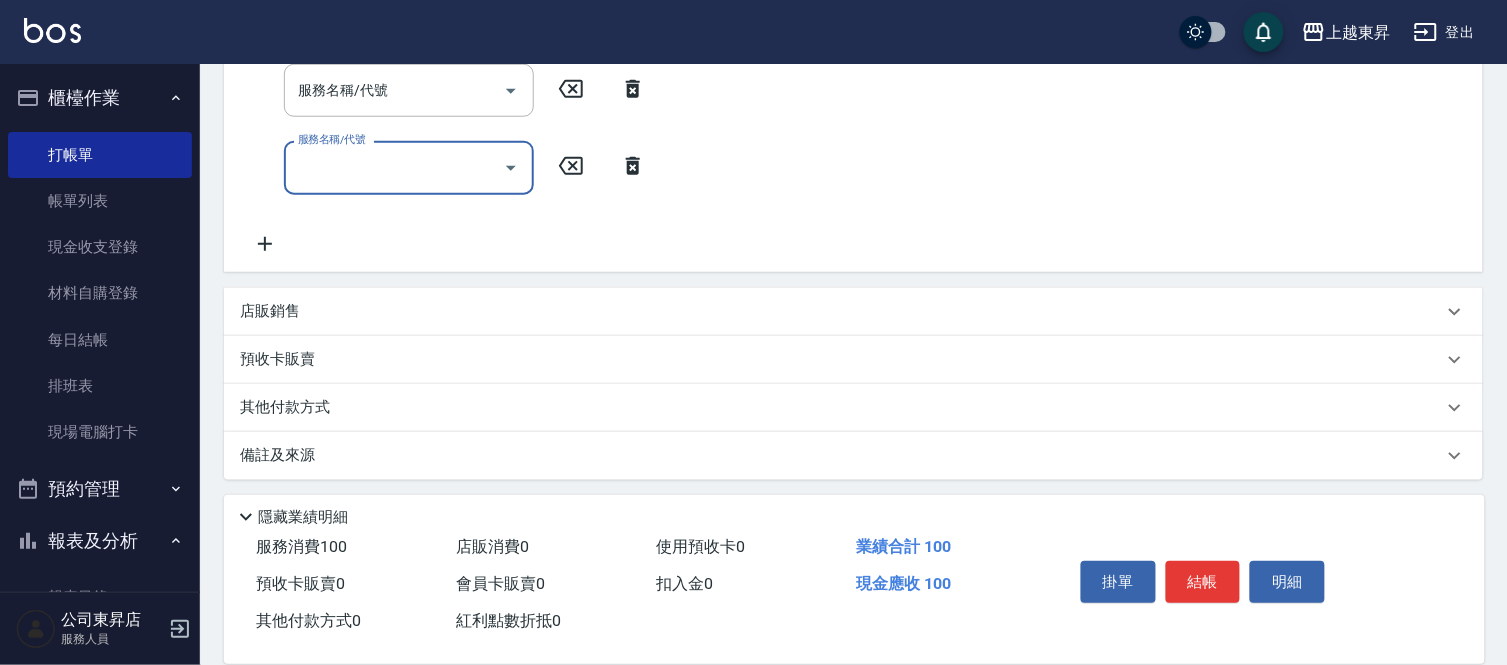 scroll, scrollTop: 417, scrollLeft: 0, axis: vertical 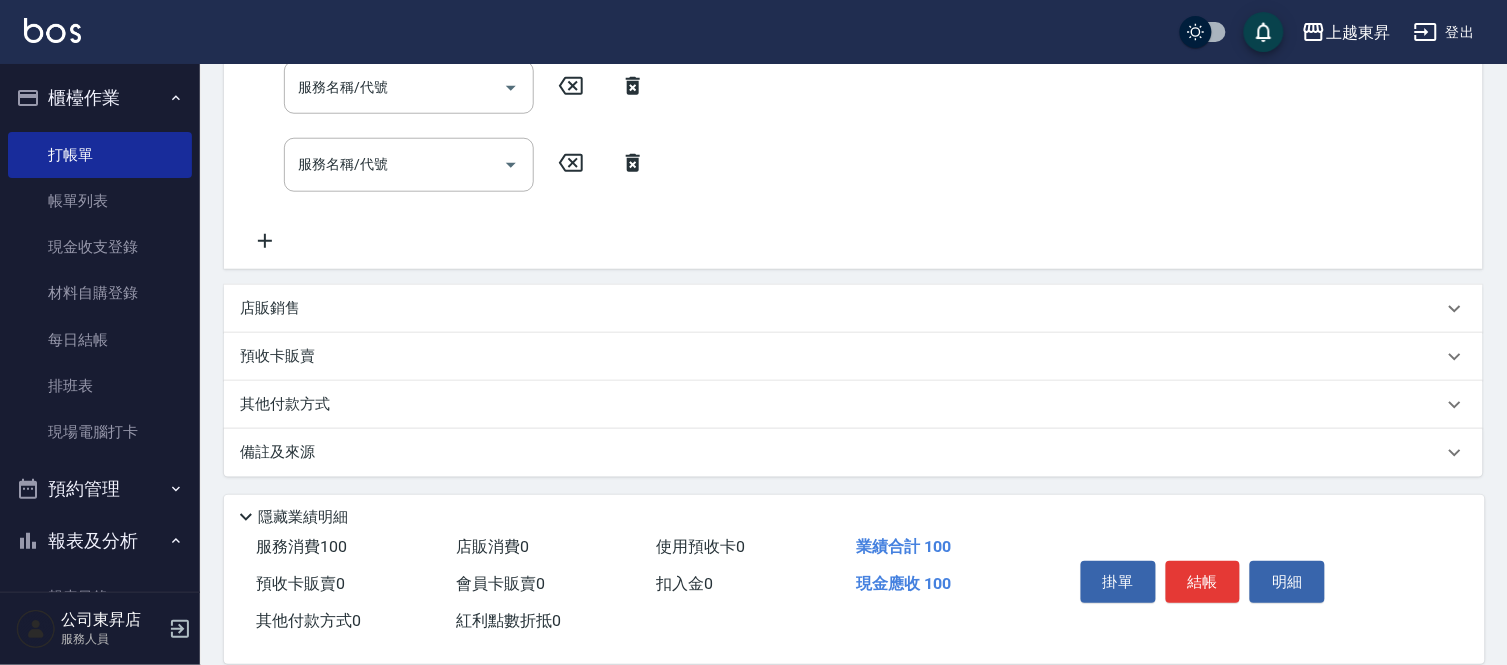 click 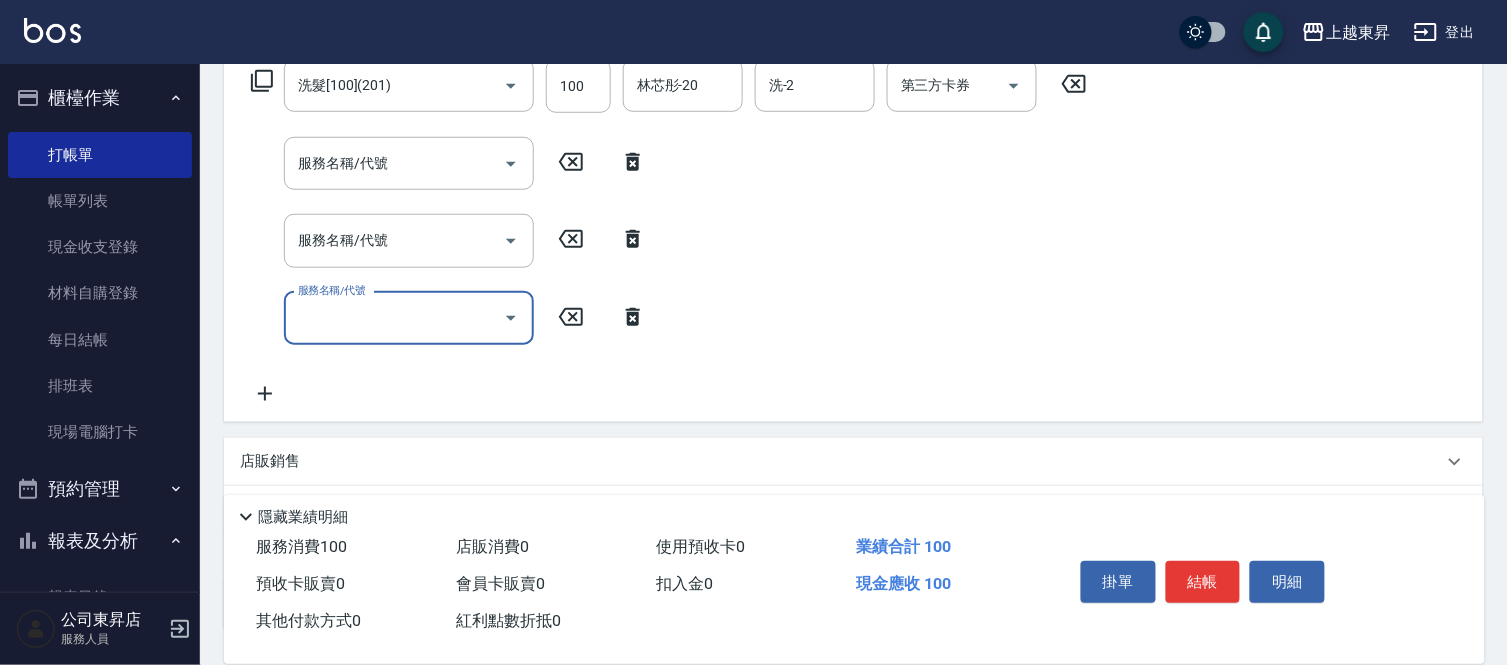 scroll, scrollTop: 306, scrollLeft: 0, axis: vertical 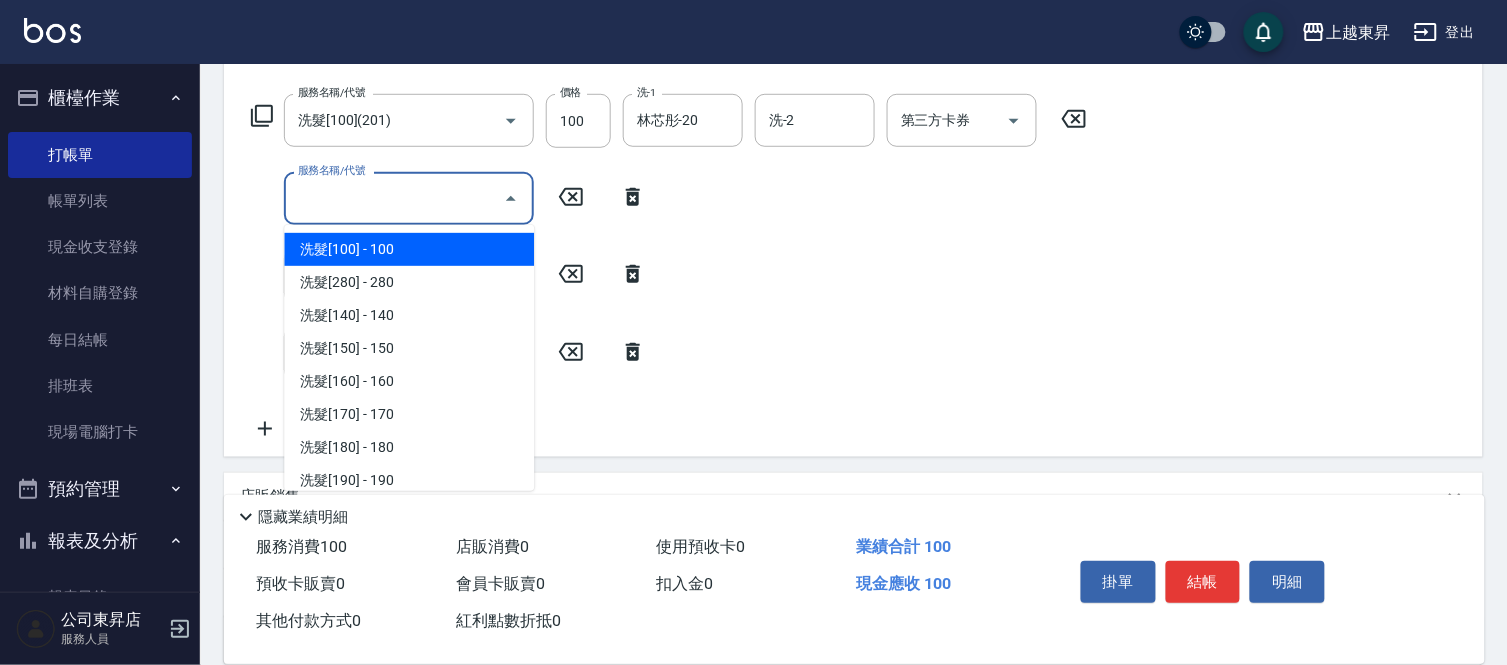 click on "服務名稱/代號" at bounding box center [394, 198] 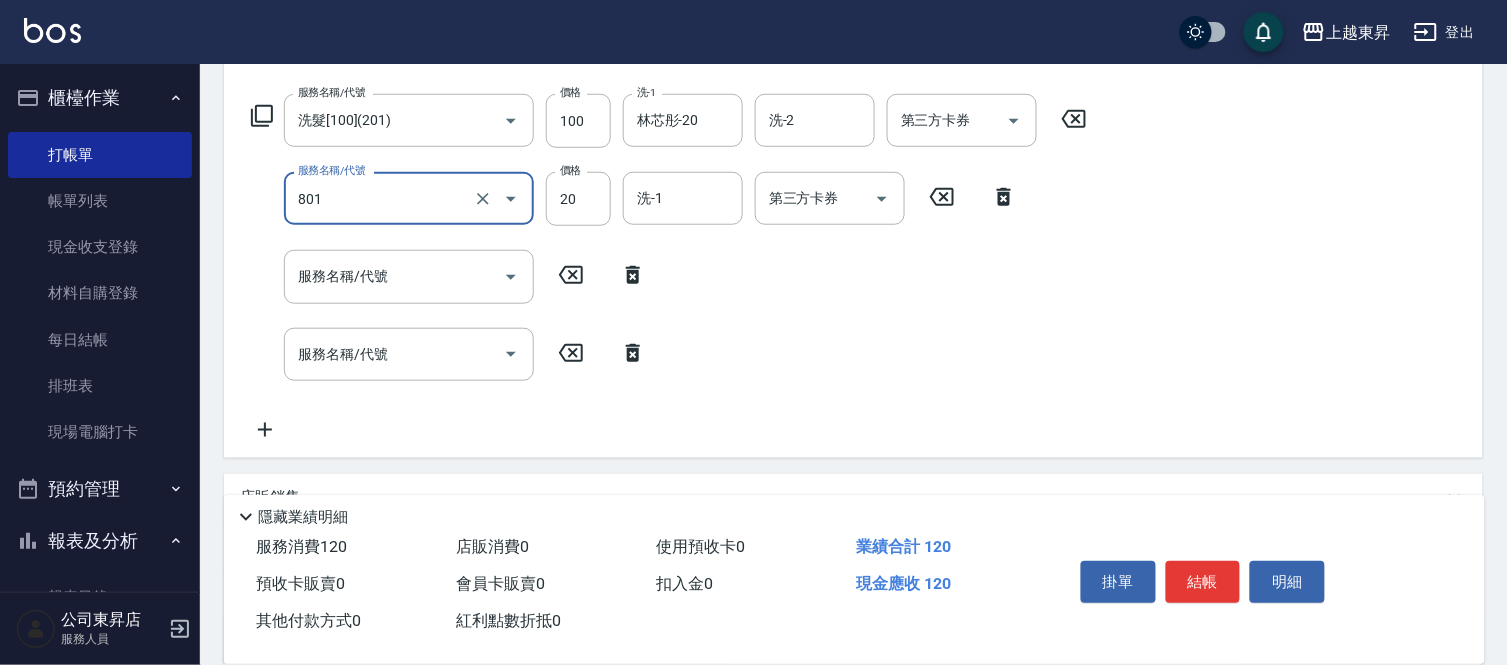 type on "潤絲(801)" 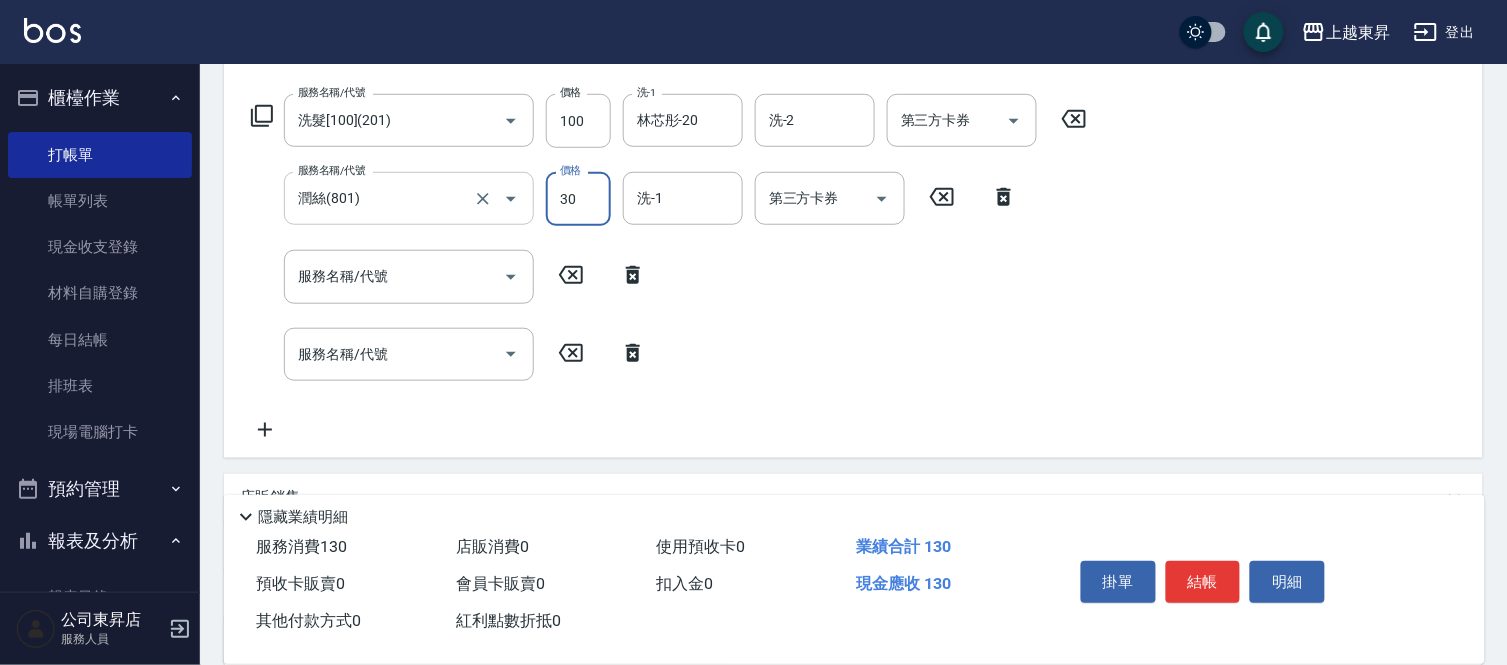 type on "30" 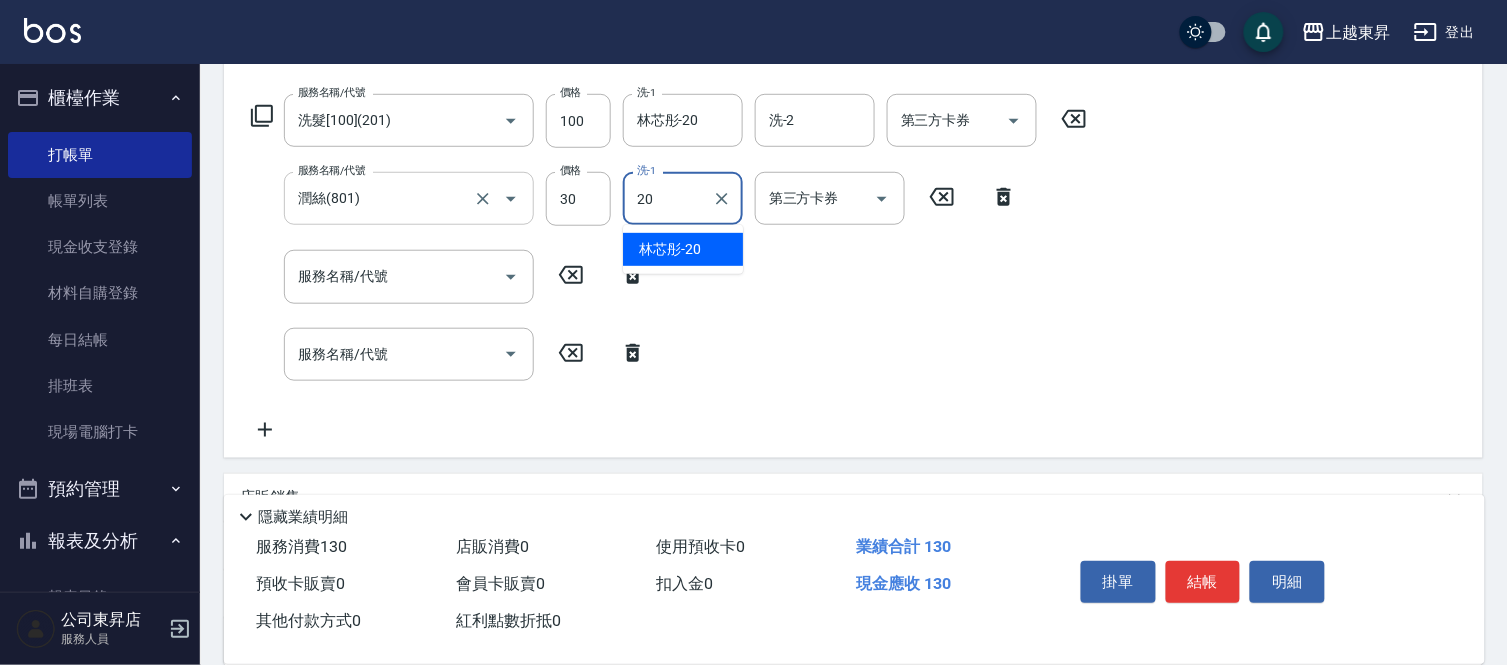 type on "林芯彤-20" 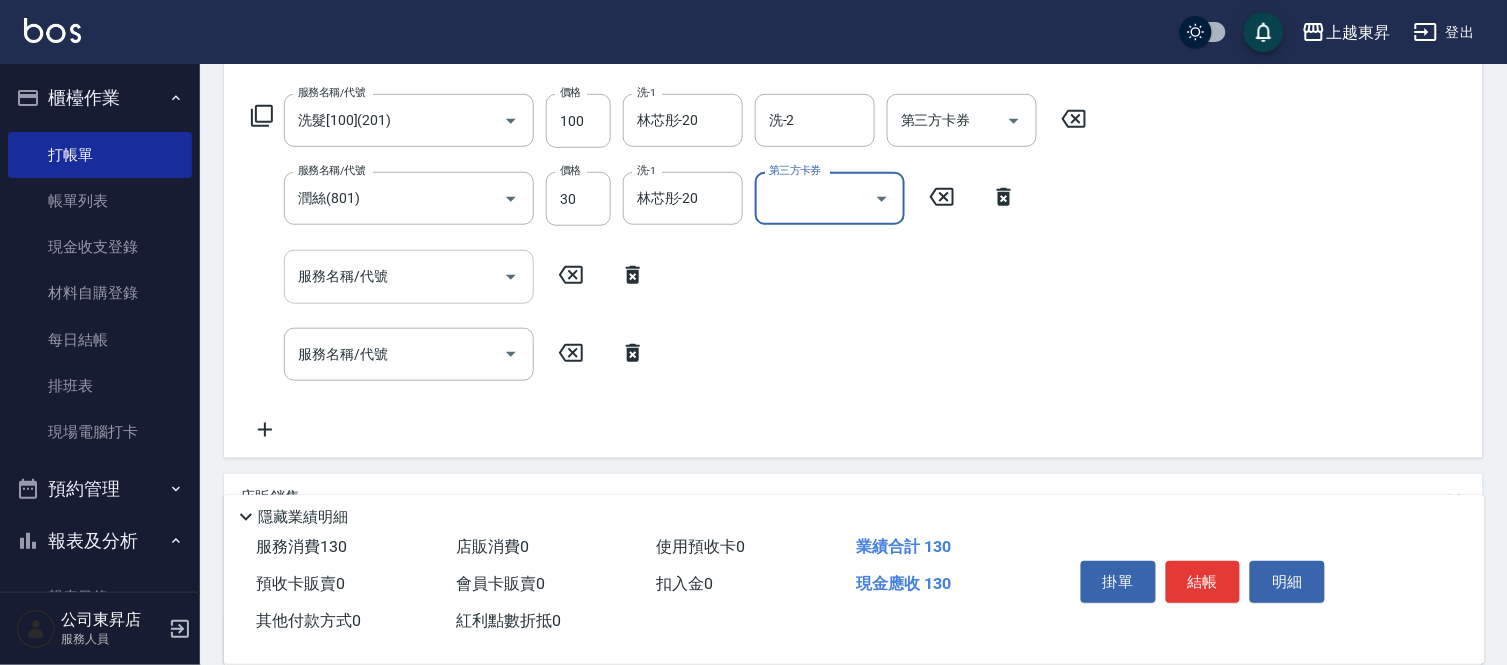 click on "服務名稱/代號" at bounding box center (394, 276) 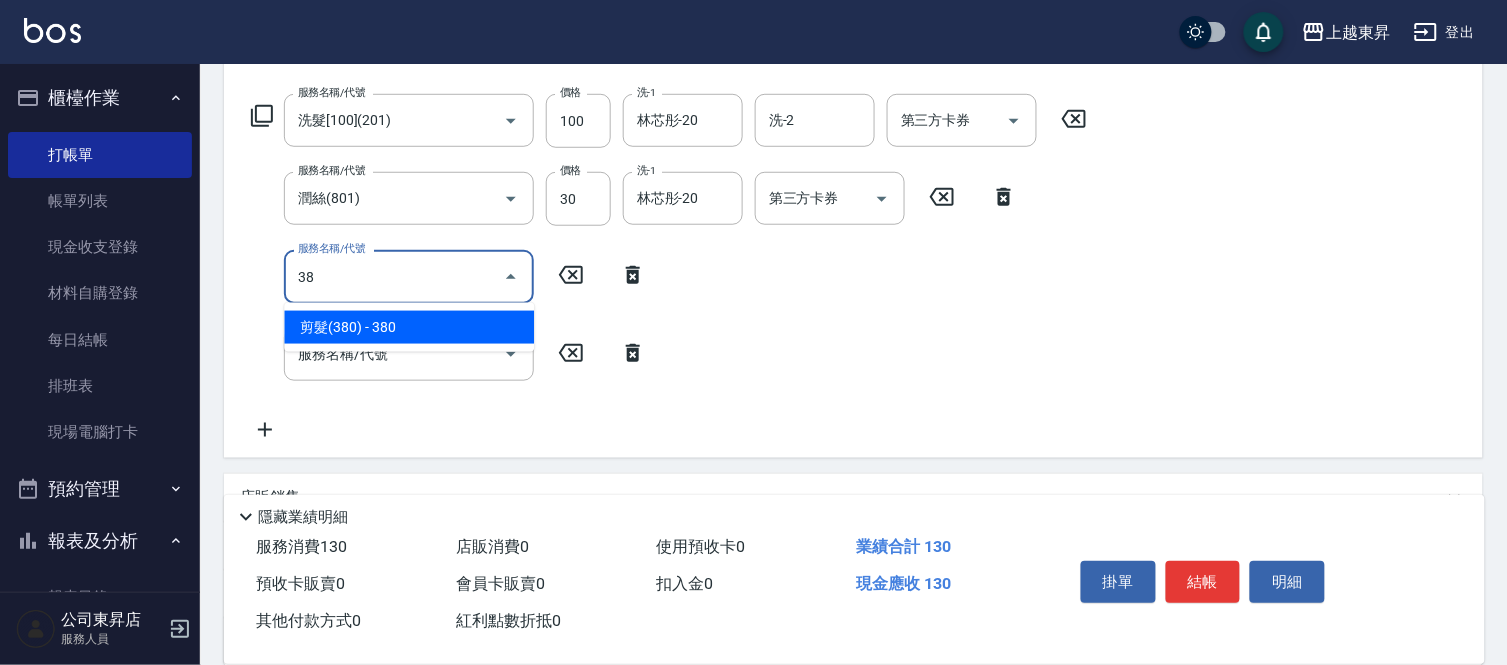 click on "剪髮(380) - 380" at bounding box center (409, 327) 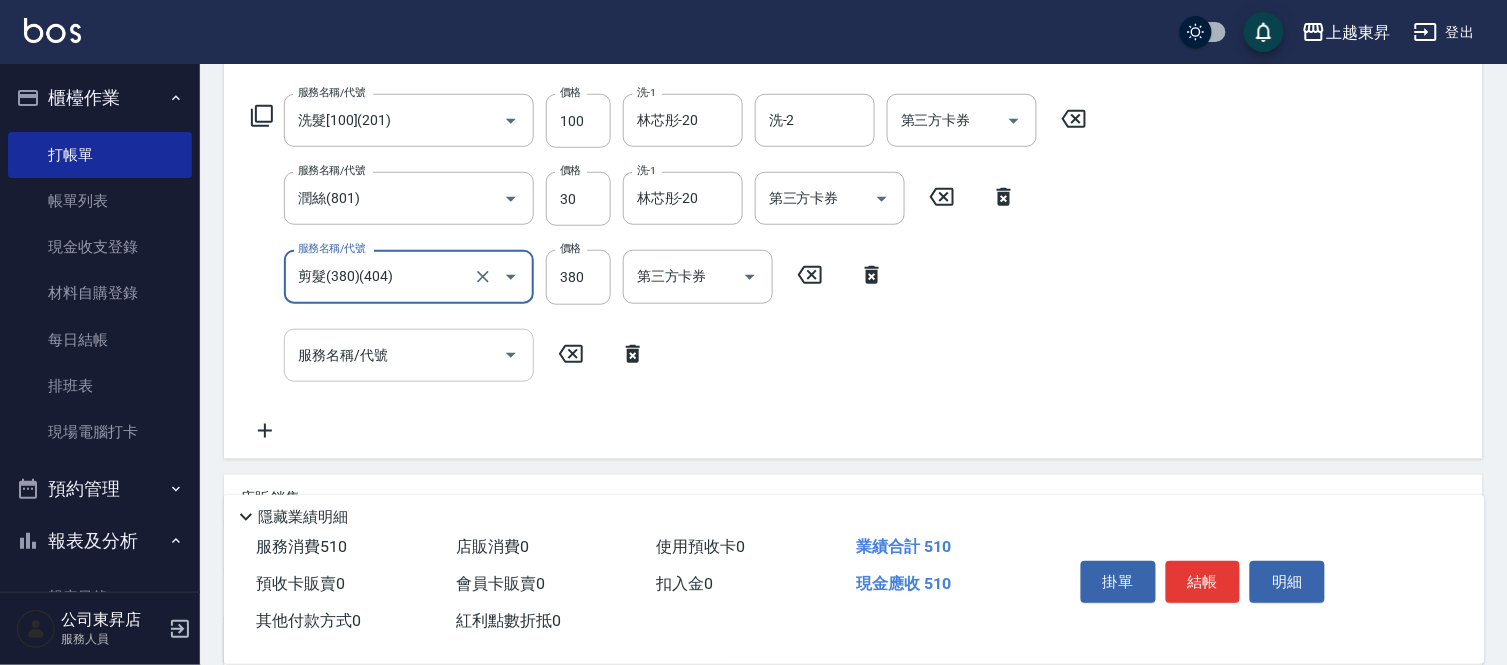 type on "剪髮(380)(404)" 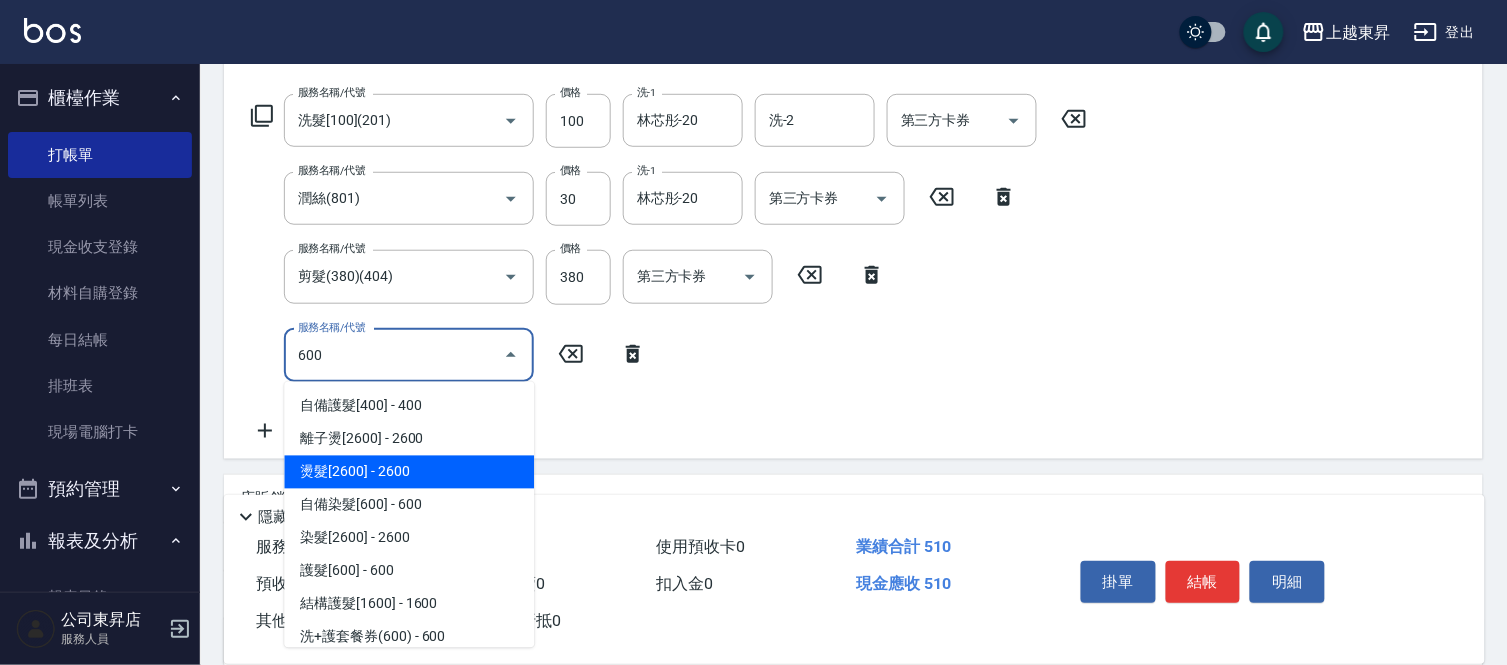 click on "燙髮[2600] - 2600" at bounding box center (409, 472) 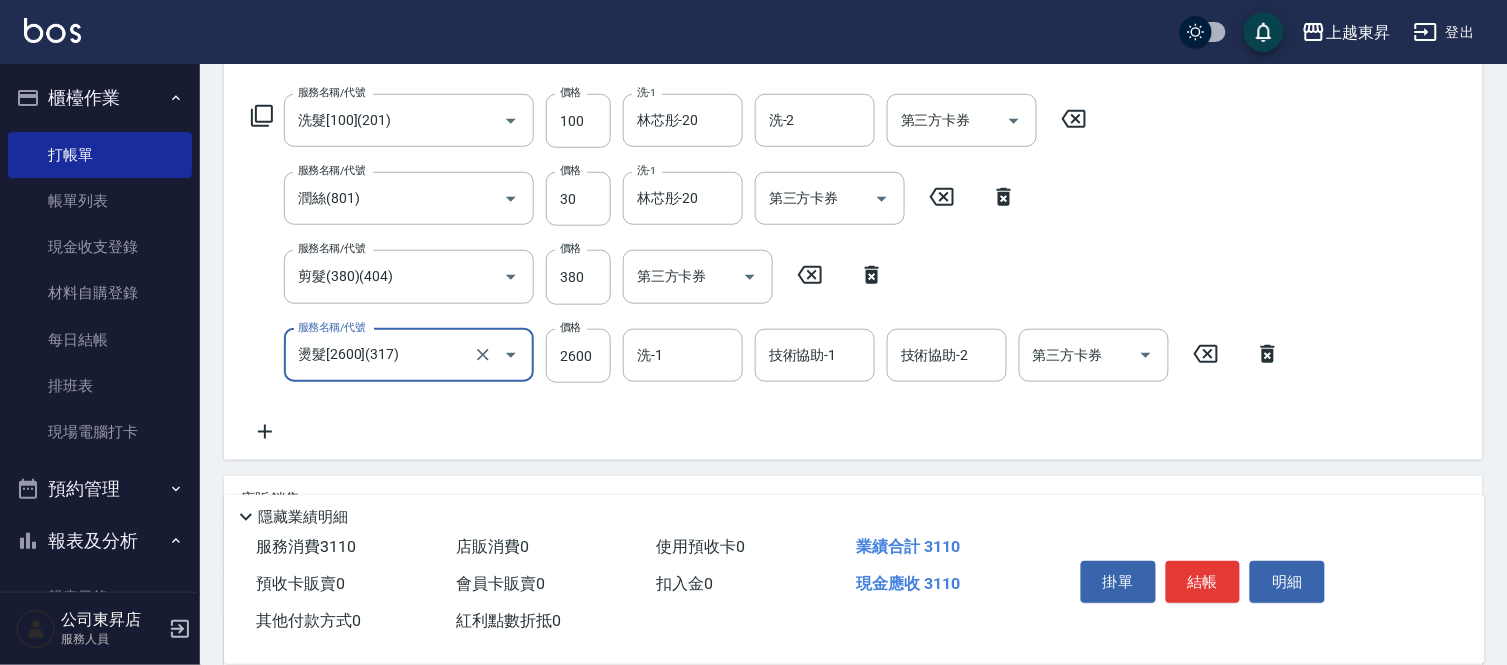 click on "燙髮[2600](317)" at bounding box center [381, 355] 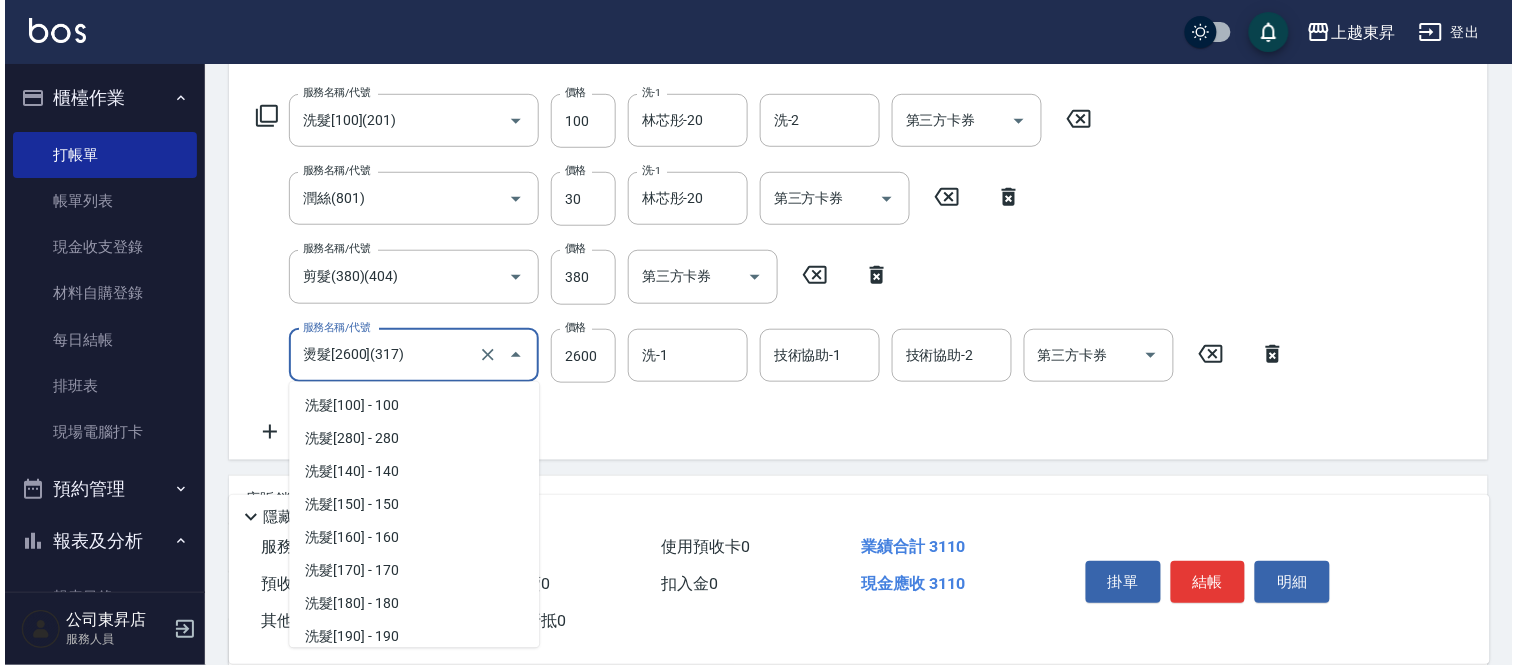 scroll, scrollTop: 930, scrollLeft: 0, axis: vertical 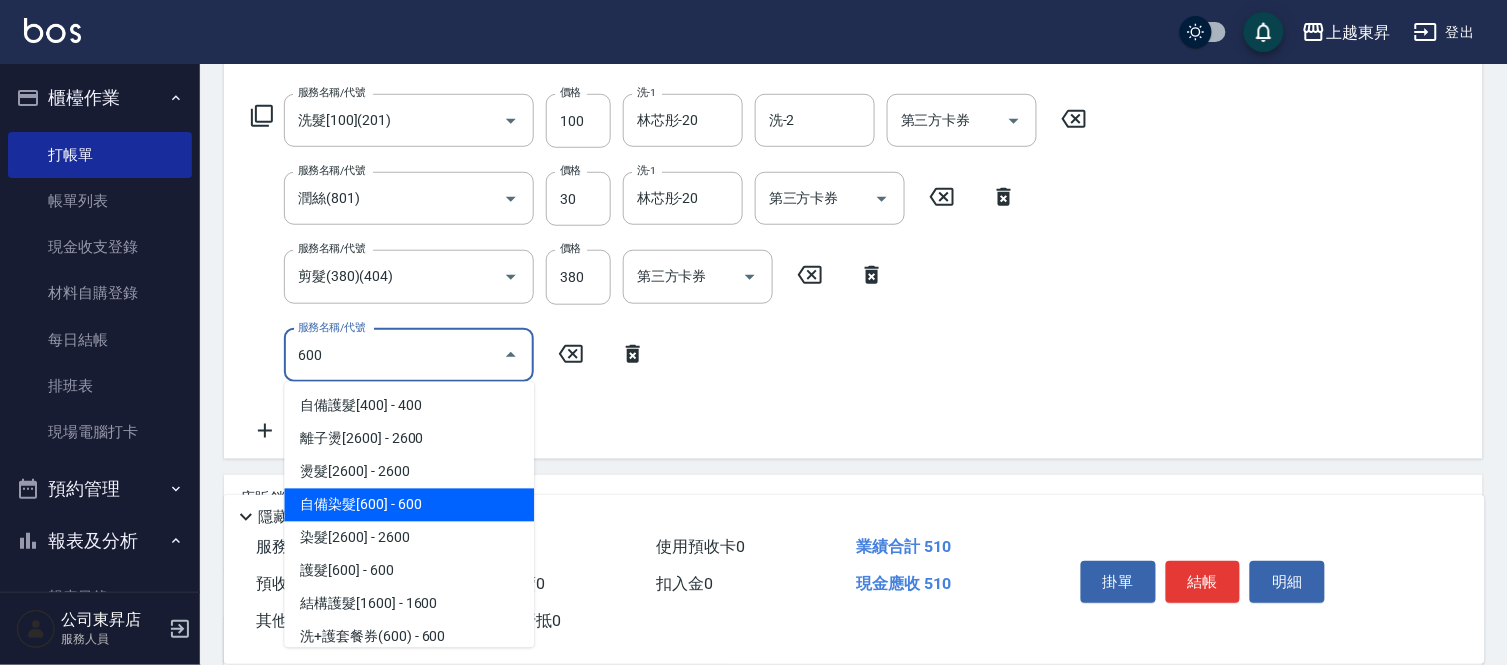 click on "自備染髮[600] - 600" at bounding box center [409, 505] 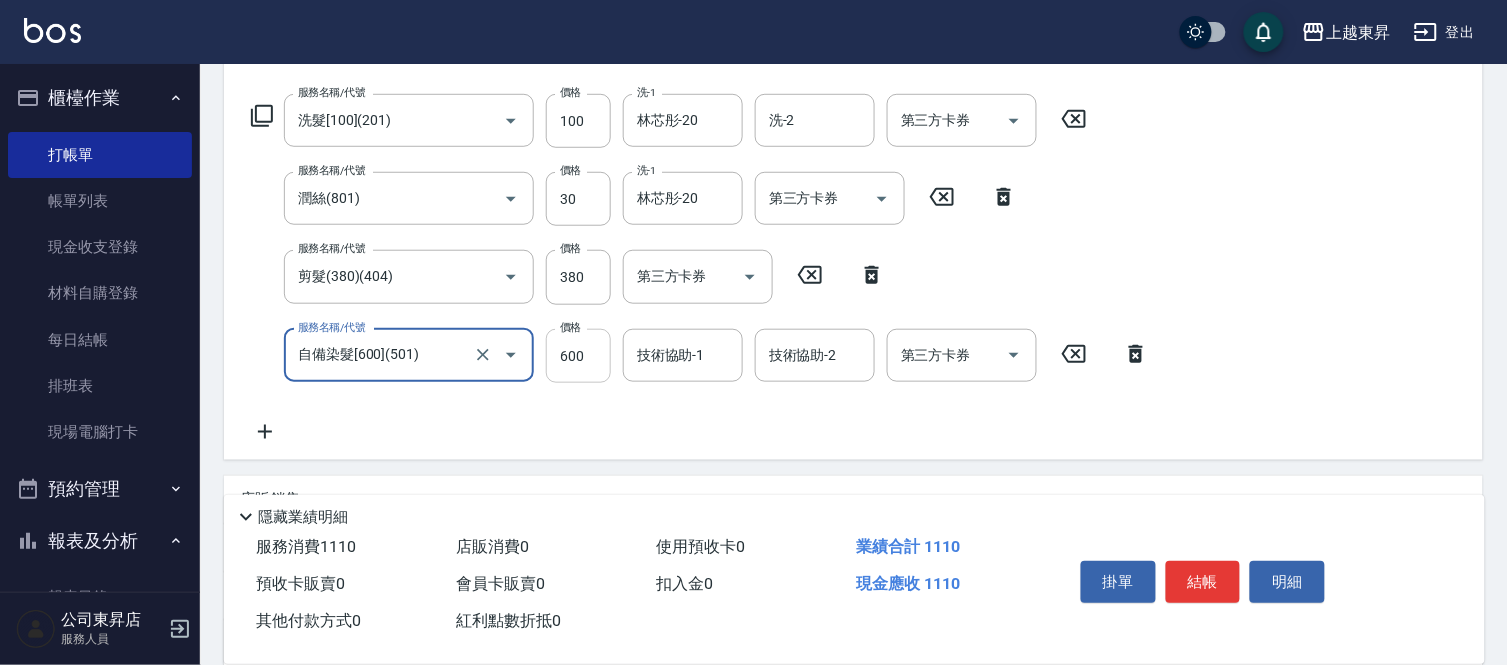 type on "自備染髮[600](501)" 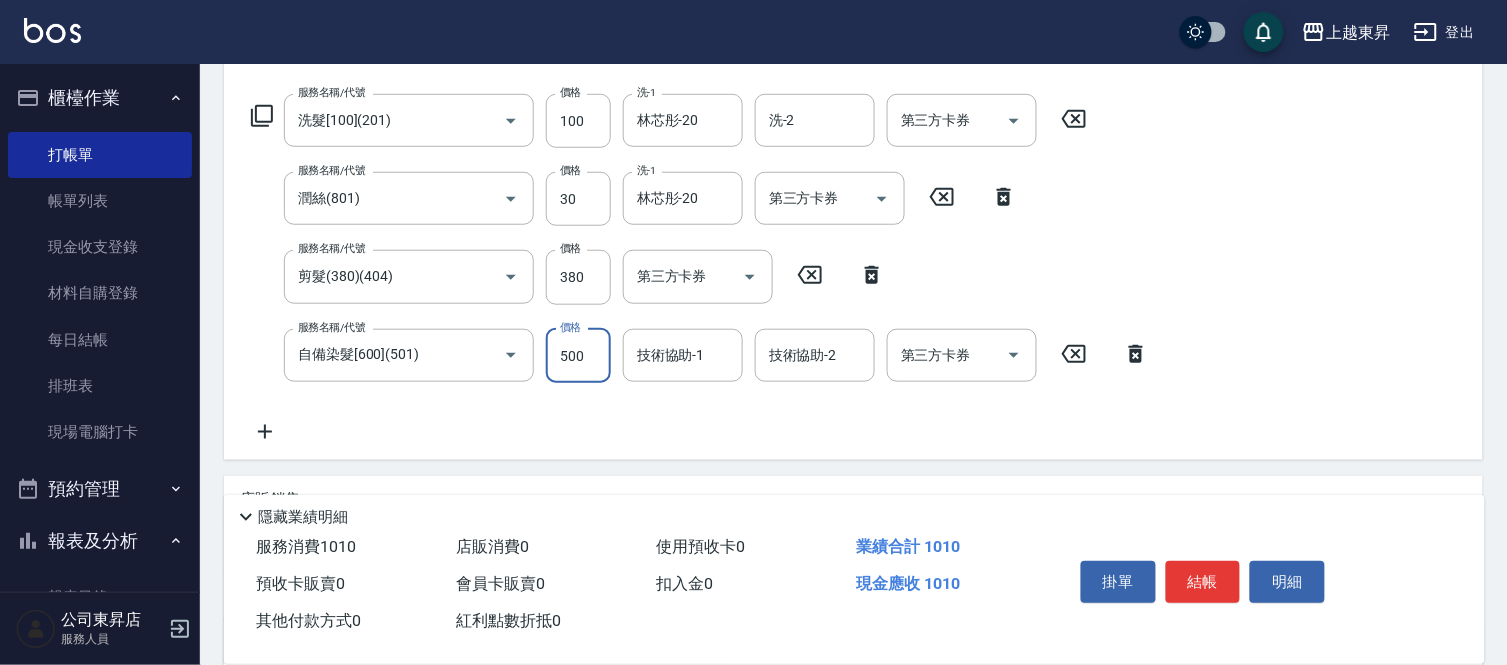 type on "500" 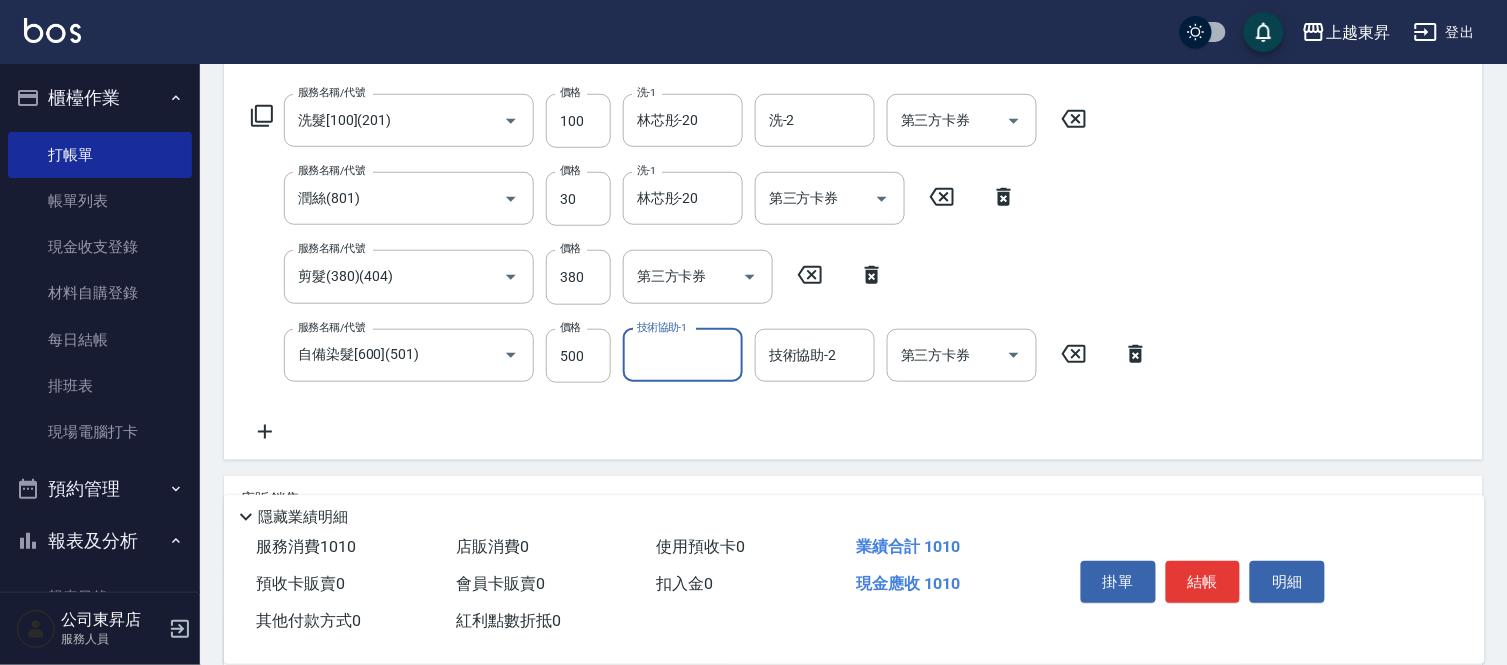 click on "技術協助-1" at bounding box center (683, 355) 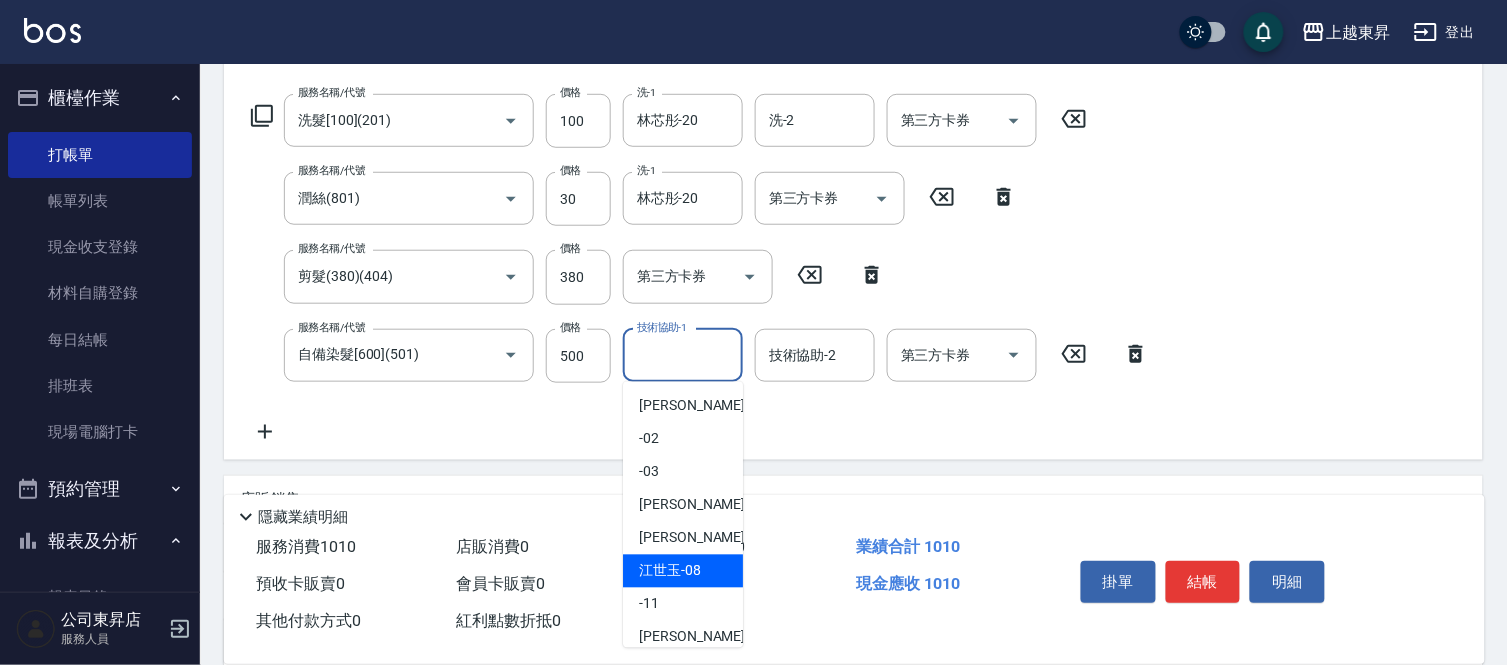click on "[PERSON_NAME]-08" at bounding box center (683, 571) 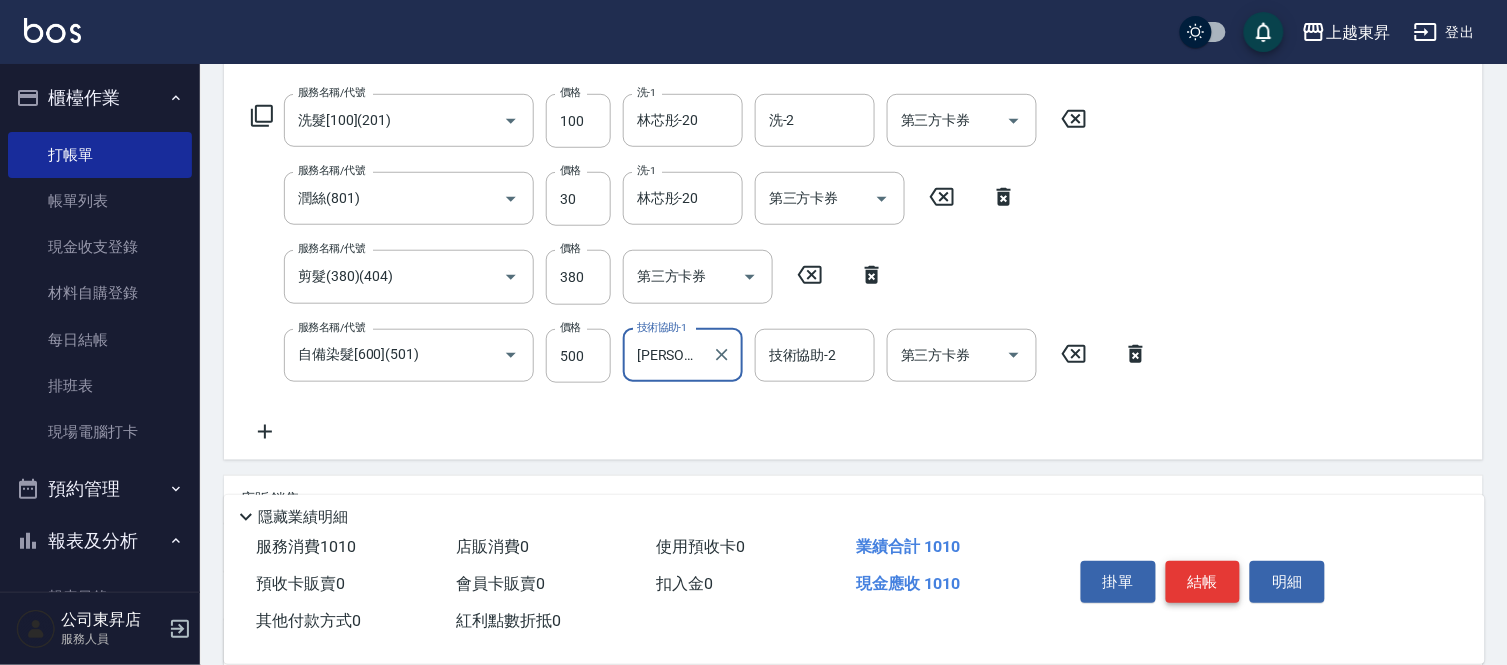 click on "結帳" at bounding box center (1203, 582) 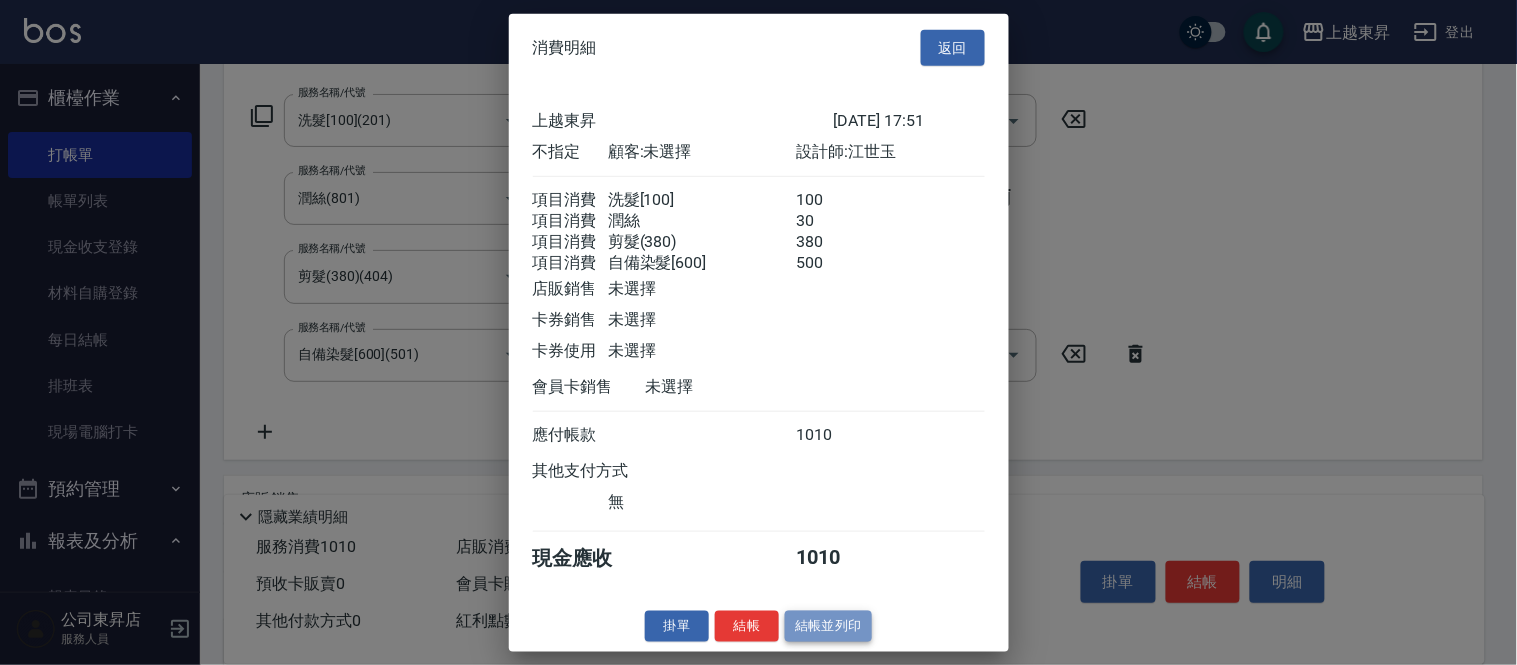 click on "結帳並列印" at bounding box center (828, 626) 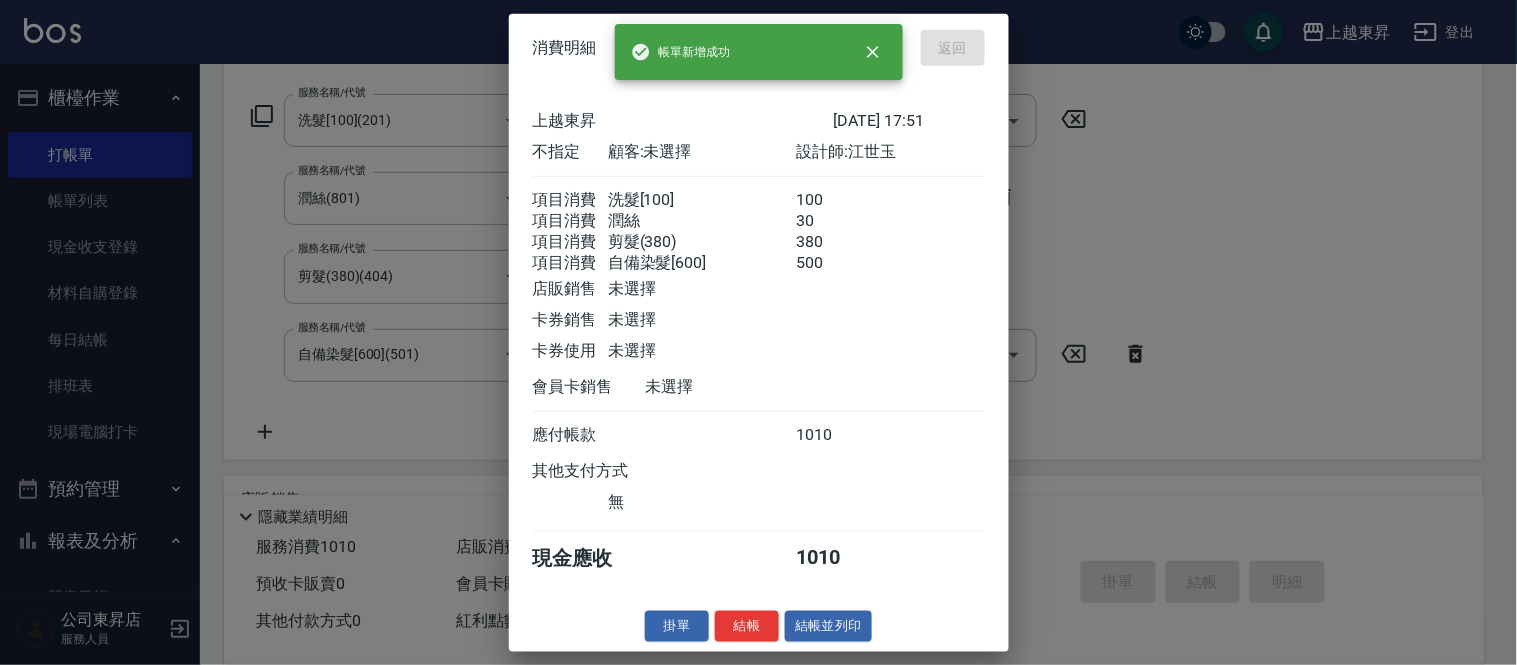 type on "[DATE] 18:57" 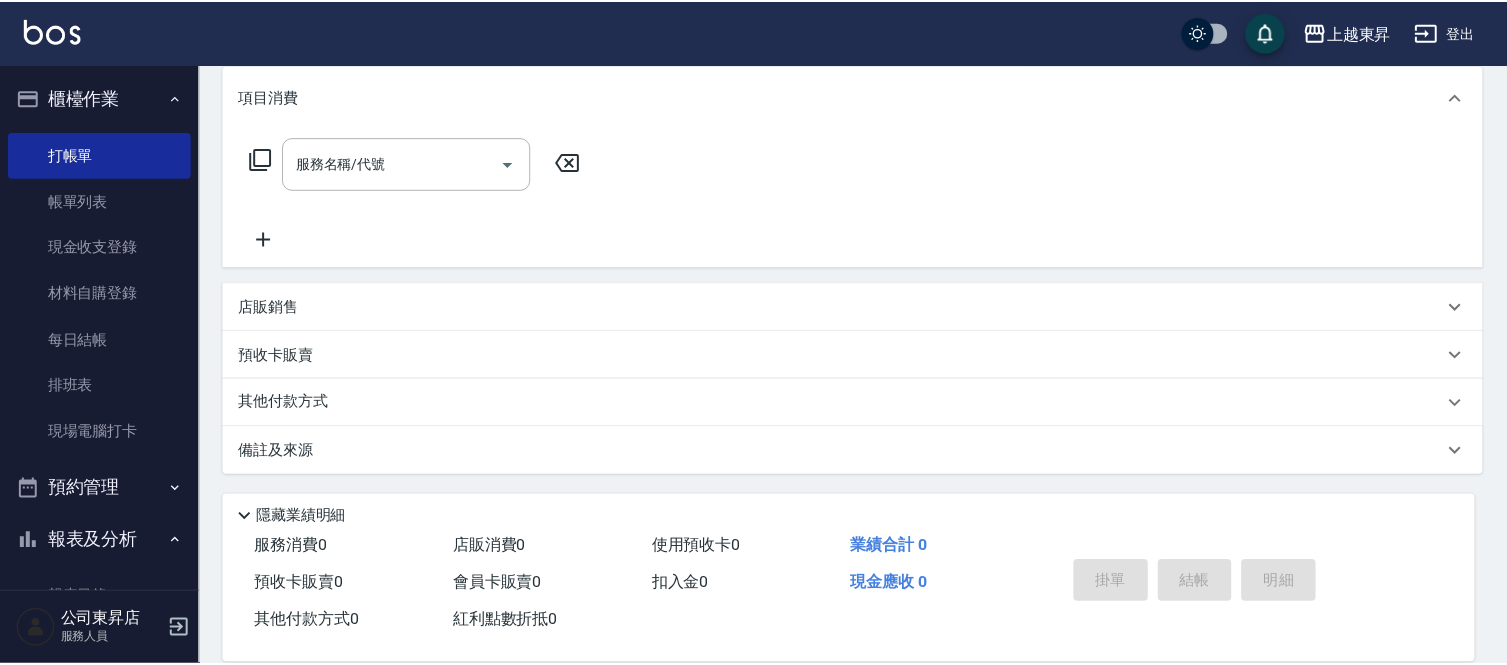 scroll, scrollTop: 0, scrollLeft: 0, axis: both 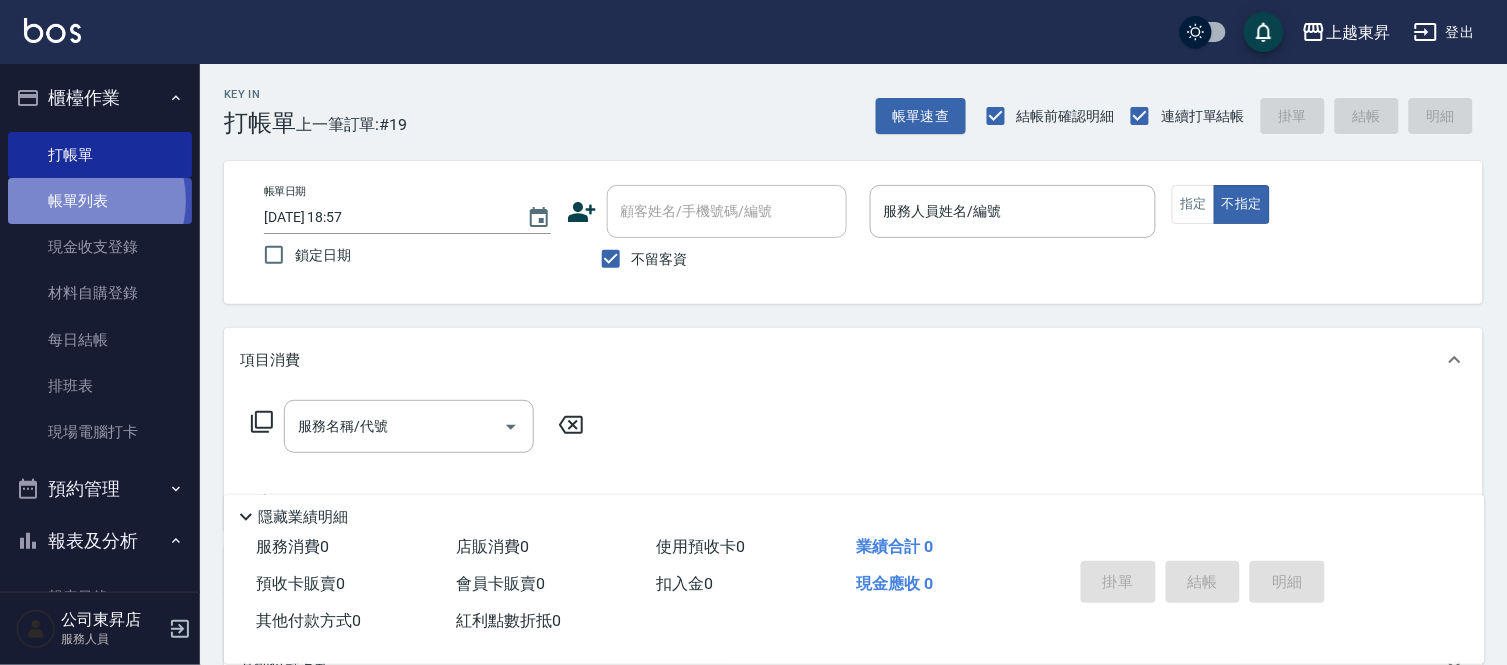 click on "帳單列表" at bounding box center [100, 201] 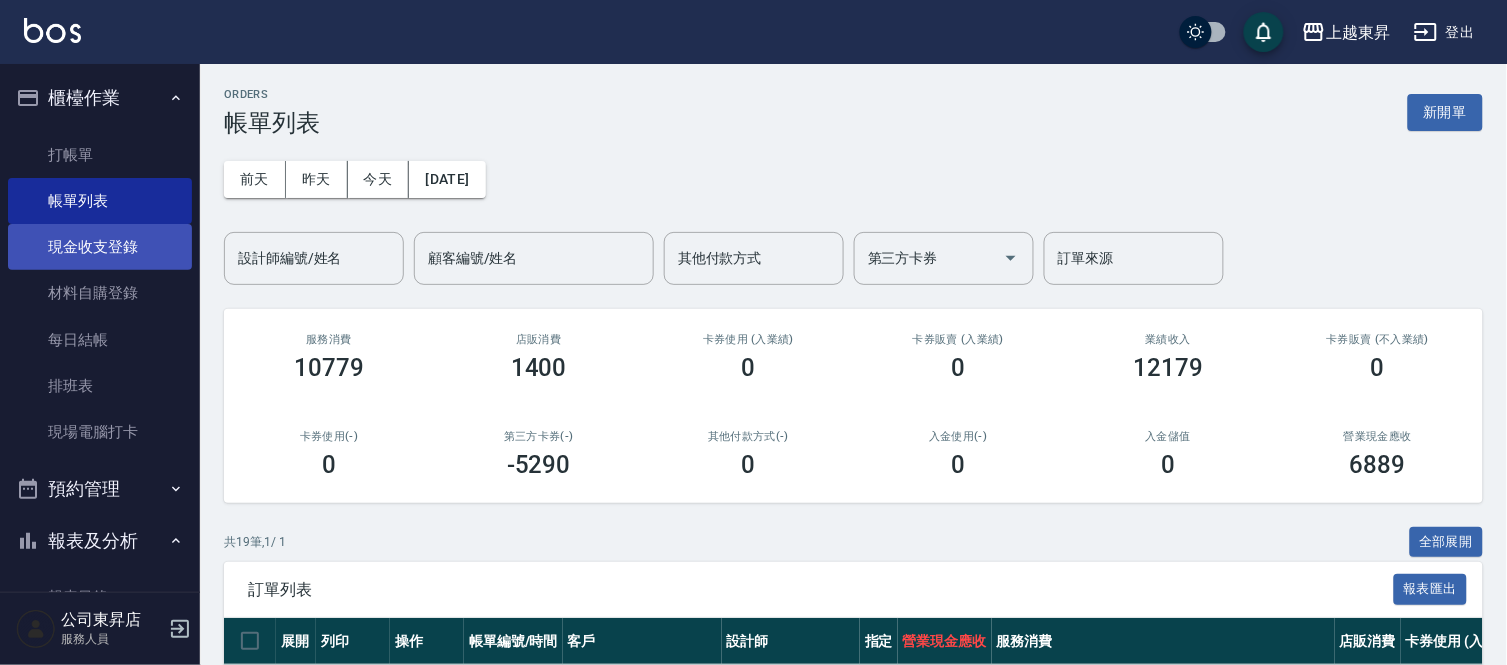 click on "現金收支登錄" at bounding box center (100, 247) 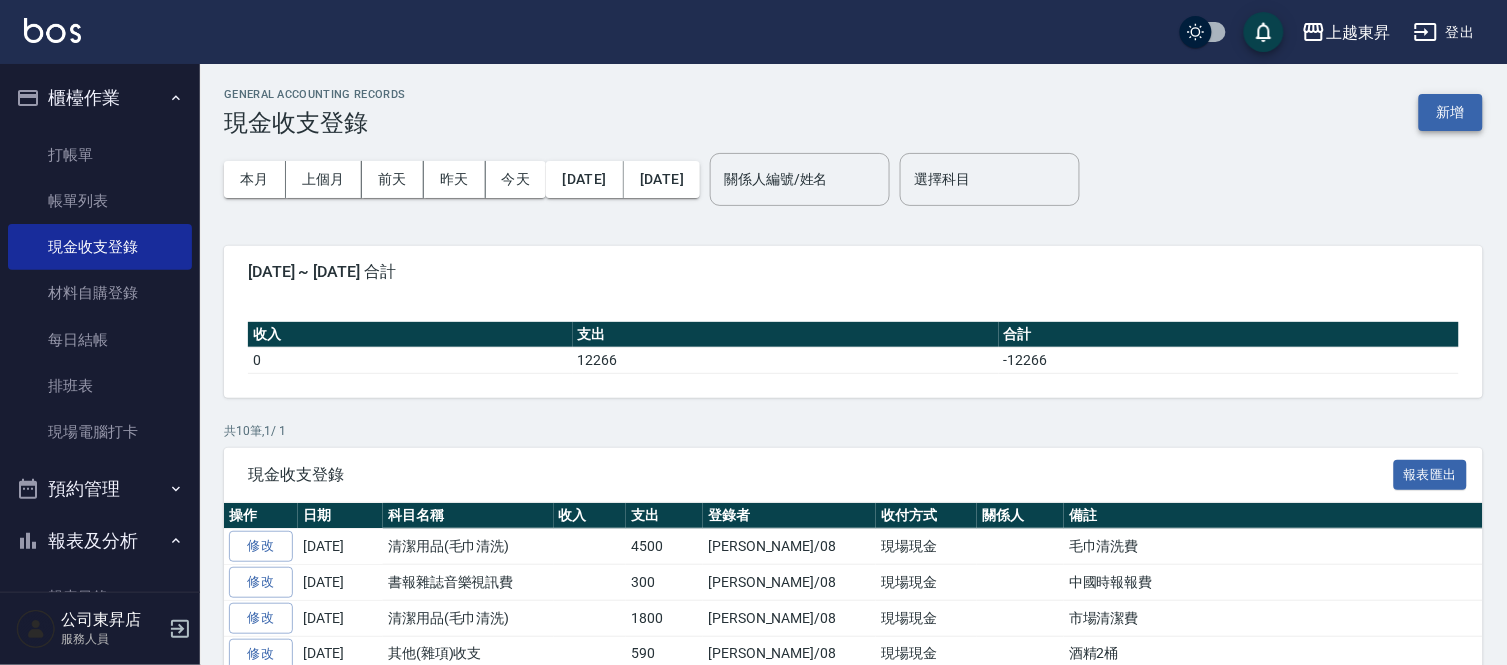 click on "新增" at bounding box center (1451, 112) 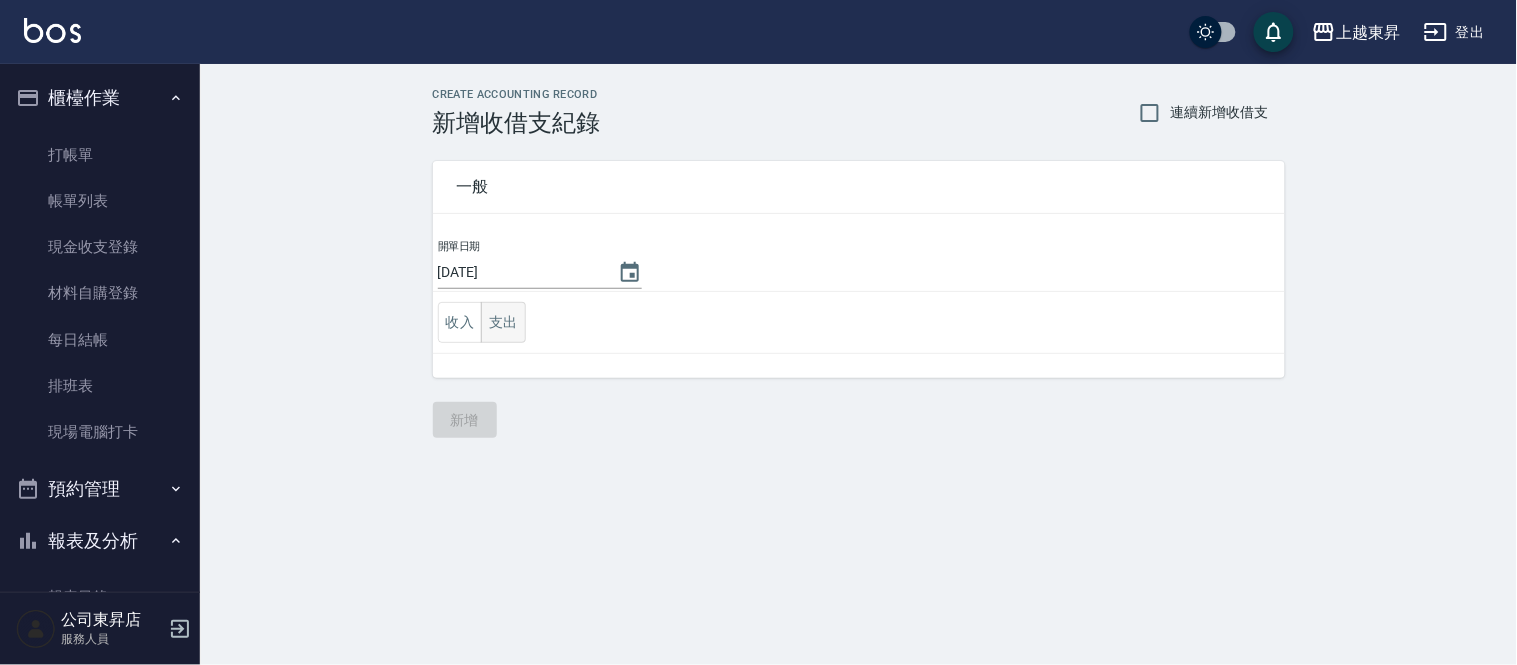 click on "支出" at bounding box center (503, 322) 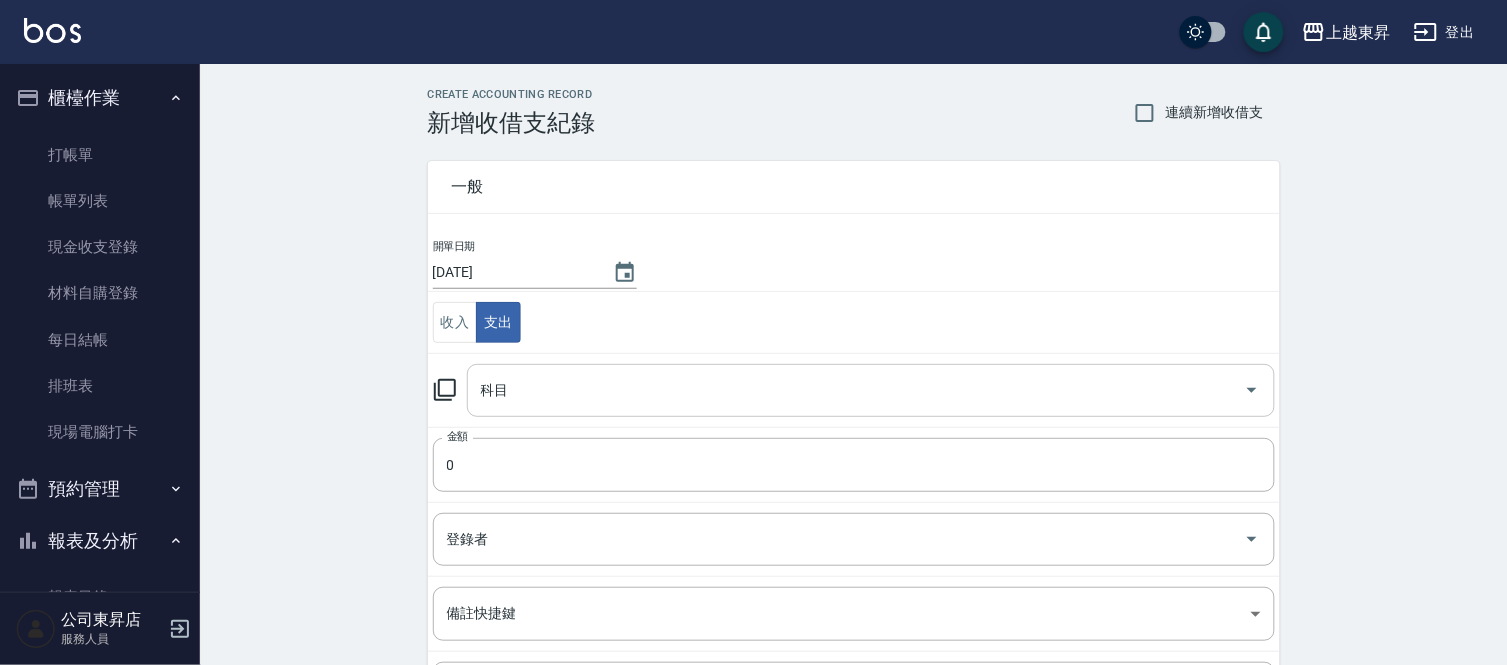 click on "科目 科目" at bounding box center (871, 390) 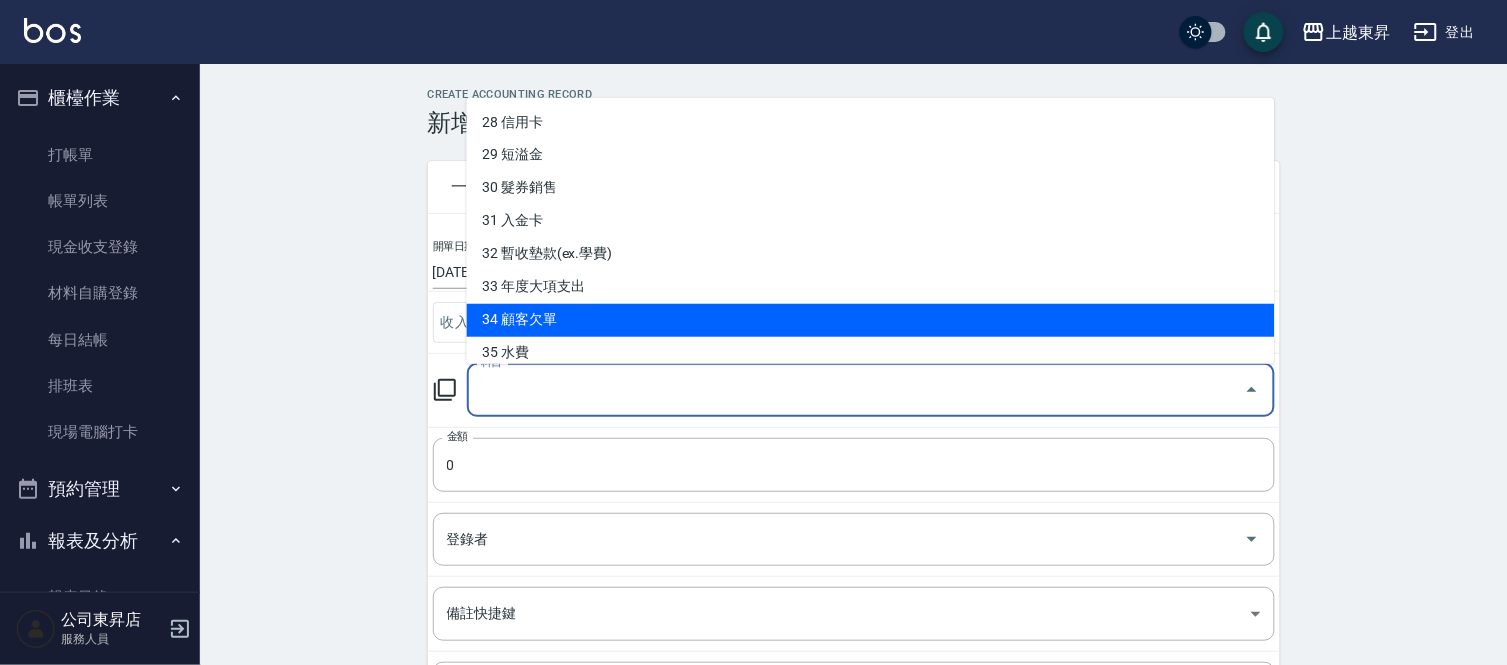 scroll, scrollTop: 781, scrollLeft: 0, axis: vertical 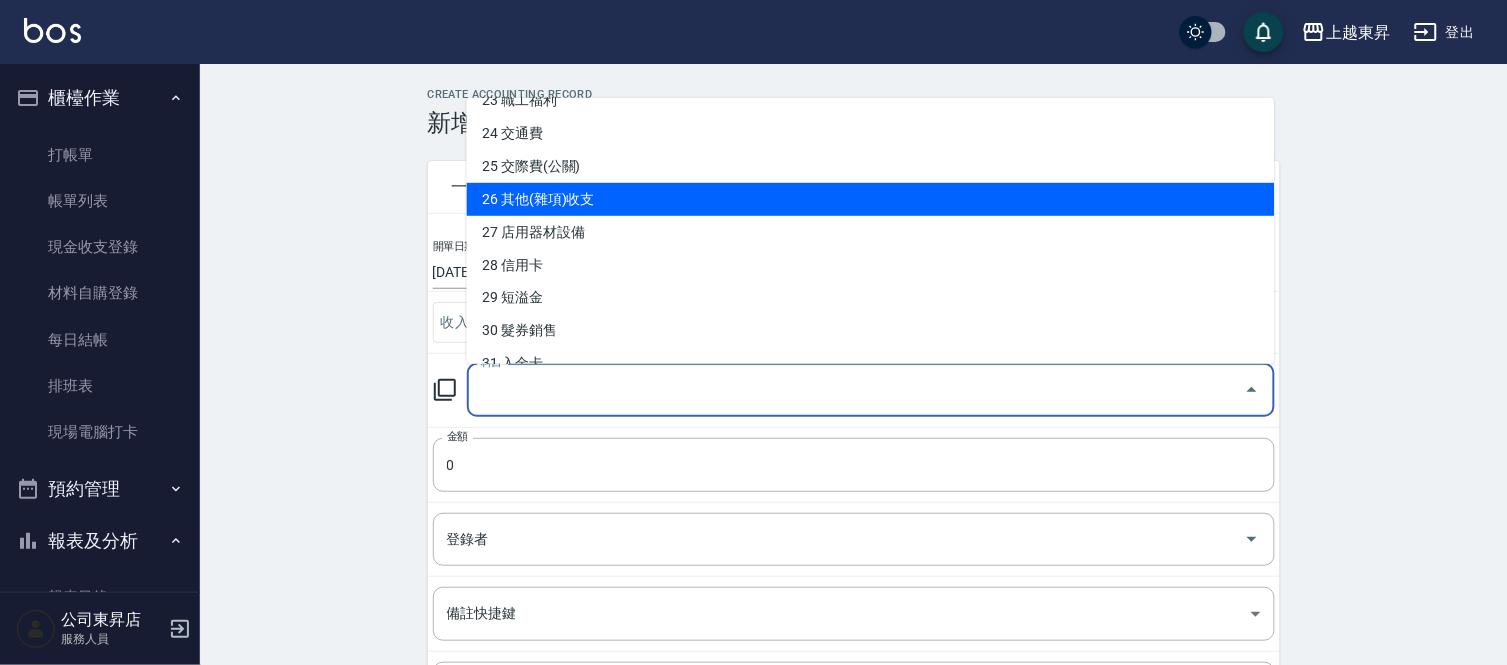 click on "26 其他(雜項)收支" at bounding box center [871, 199] 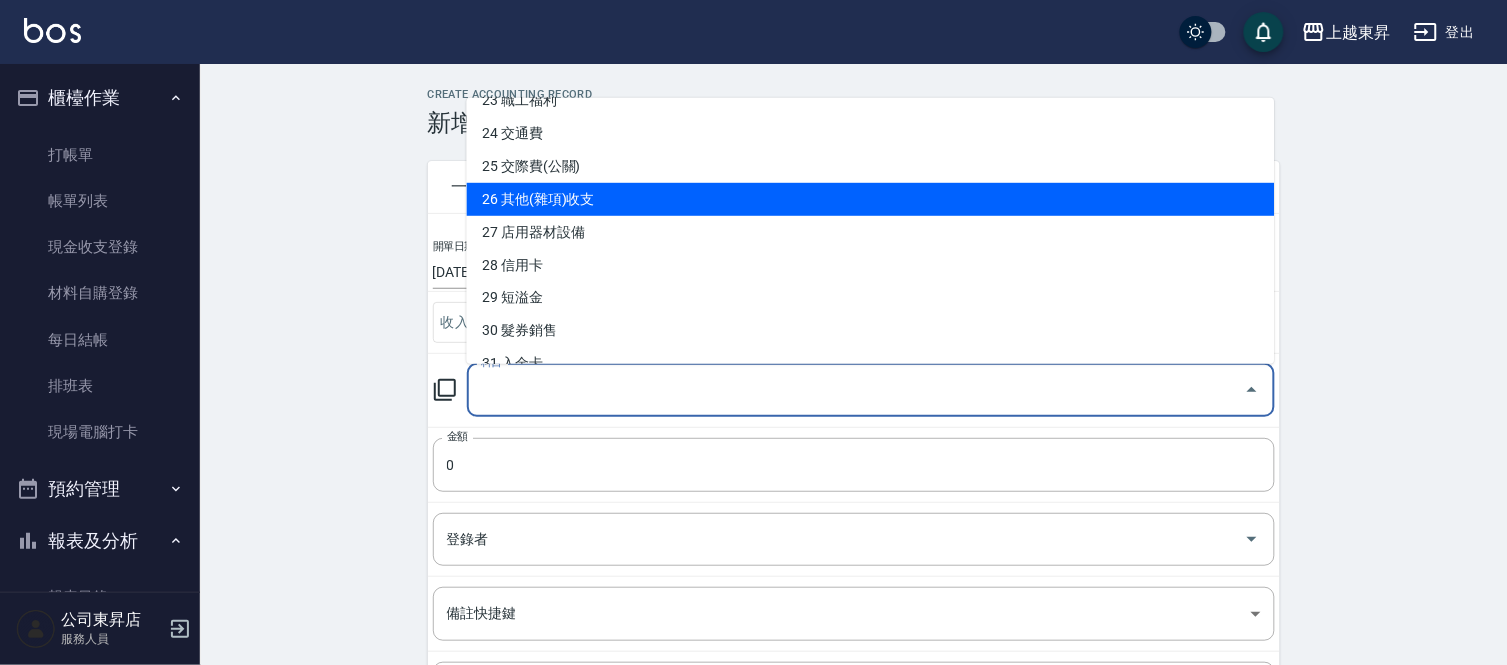type on "26 其他(雜項)收支" 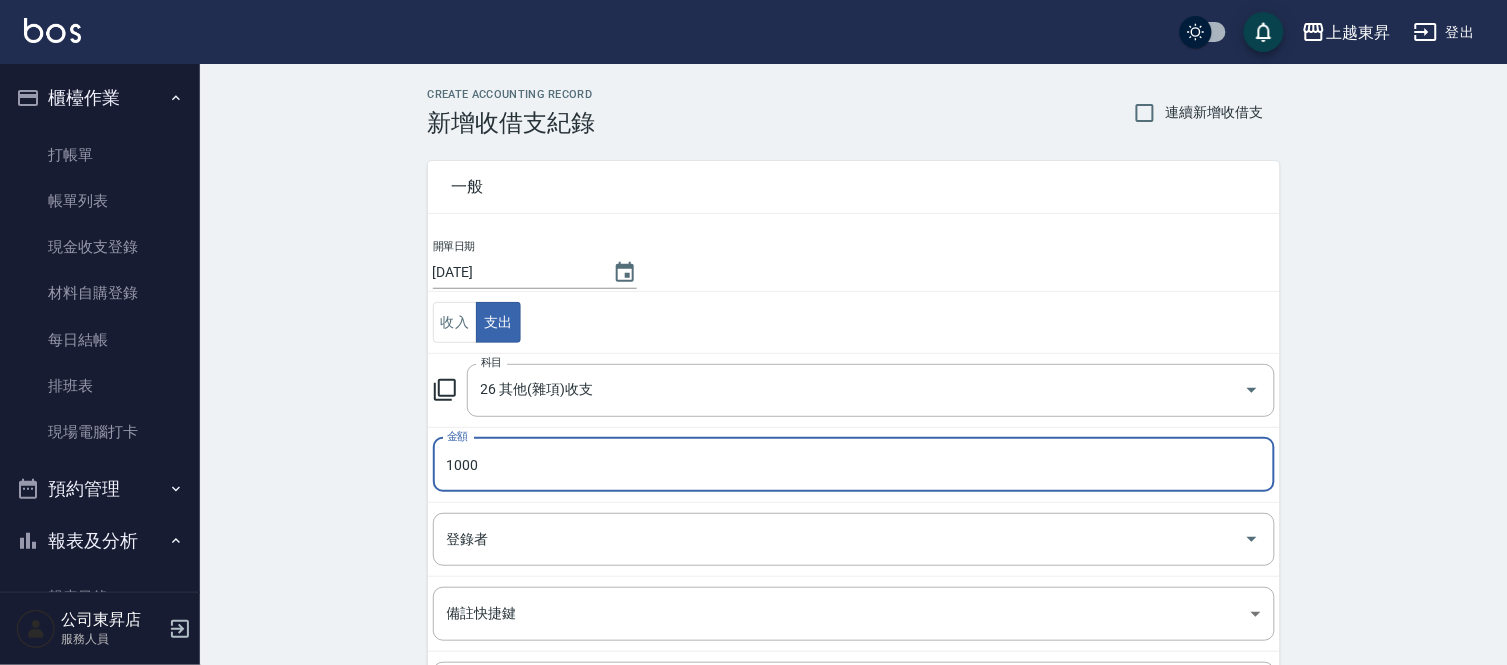 type on "1000" 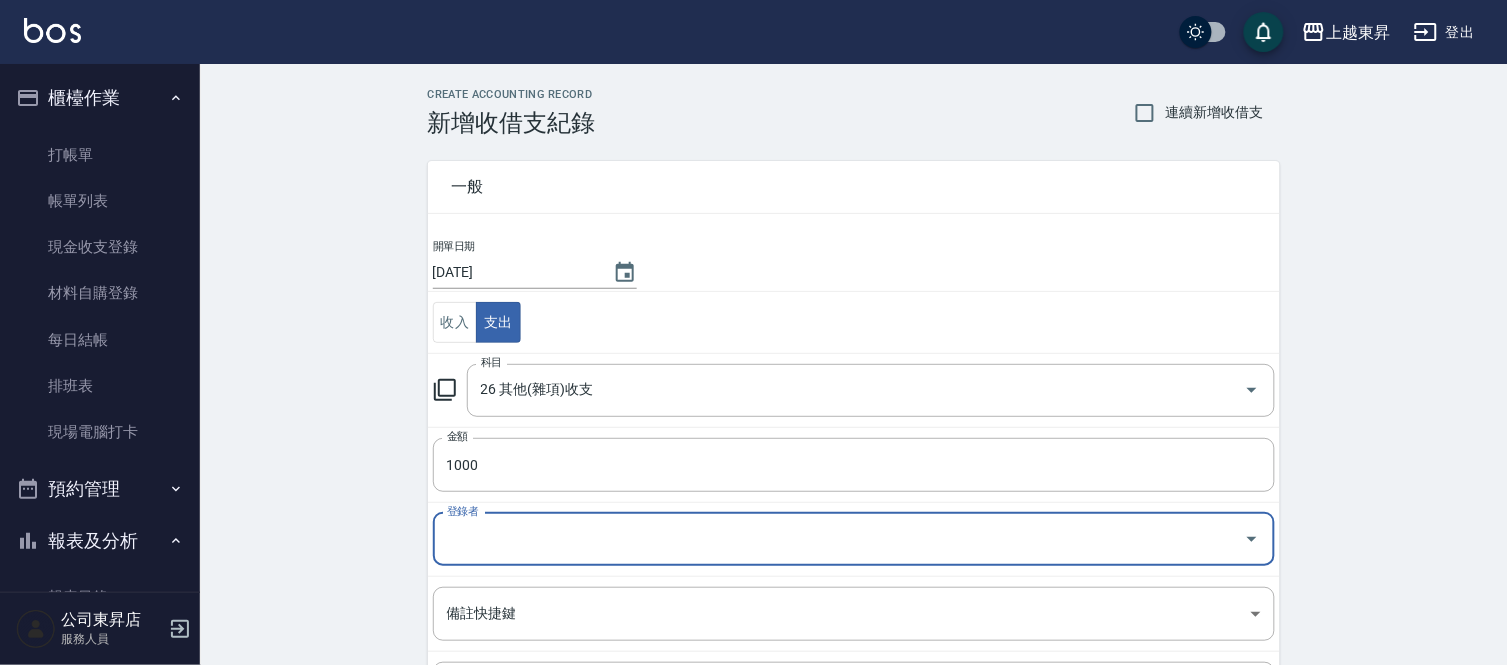 click on "登錄者" at bounding box center [839, 539] 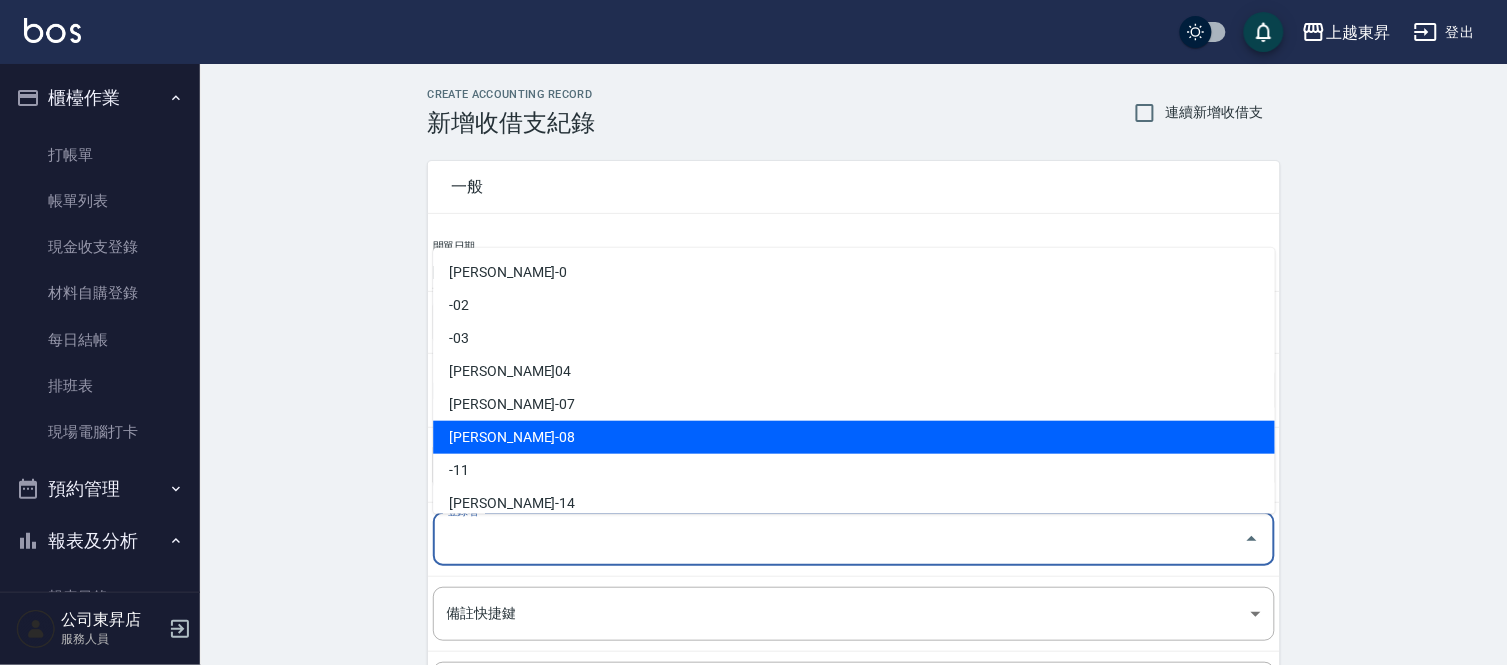 click on "[PERSON_NAME]-08" at bounding box center (854, 437) 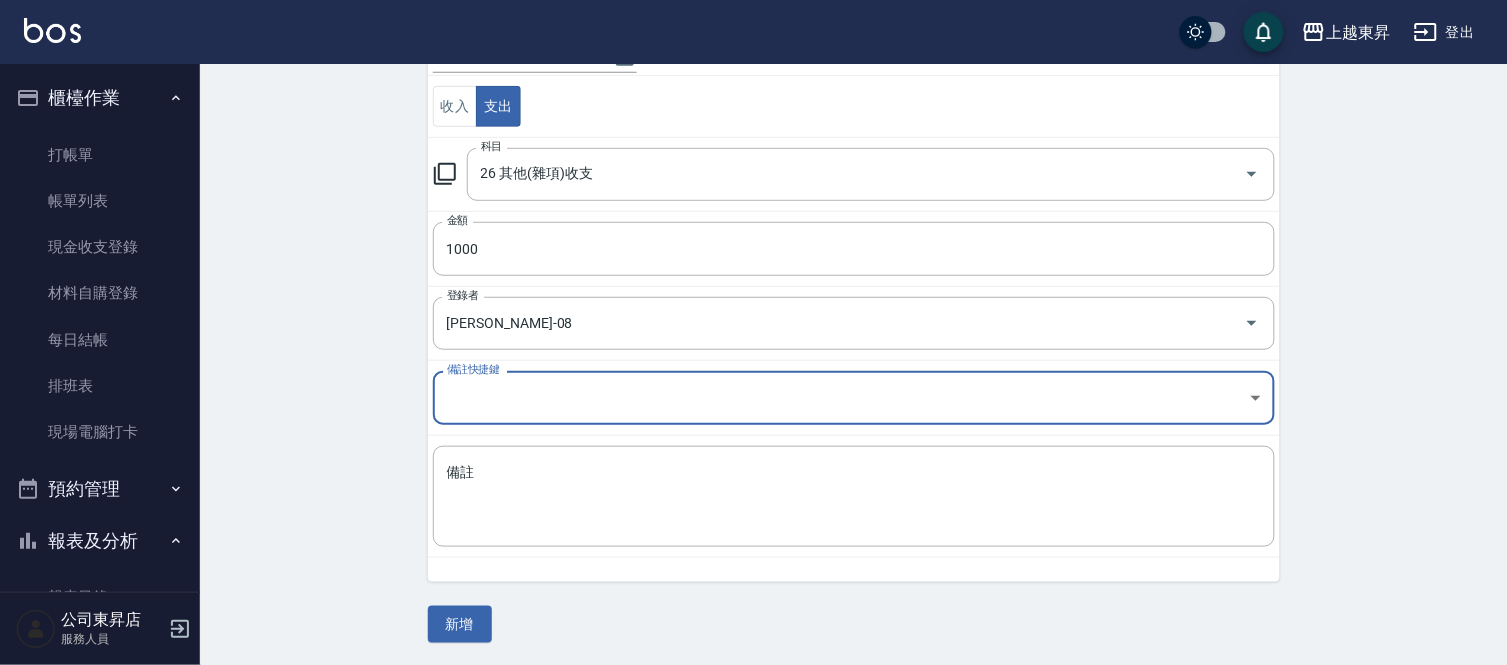 scroll, scrollTop: 217, scrollLeft: 0, axis: vertical 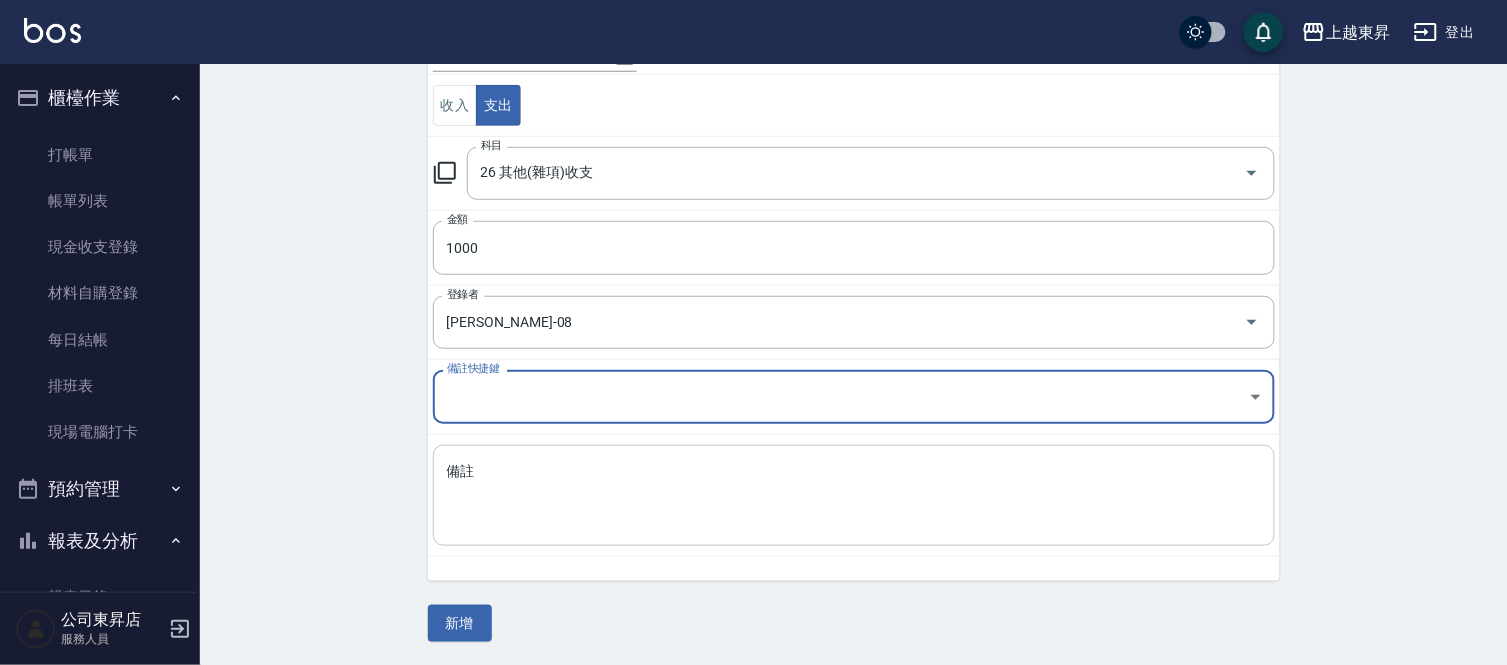 click on "備註" at bounding box center (854, 496) 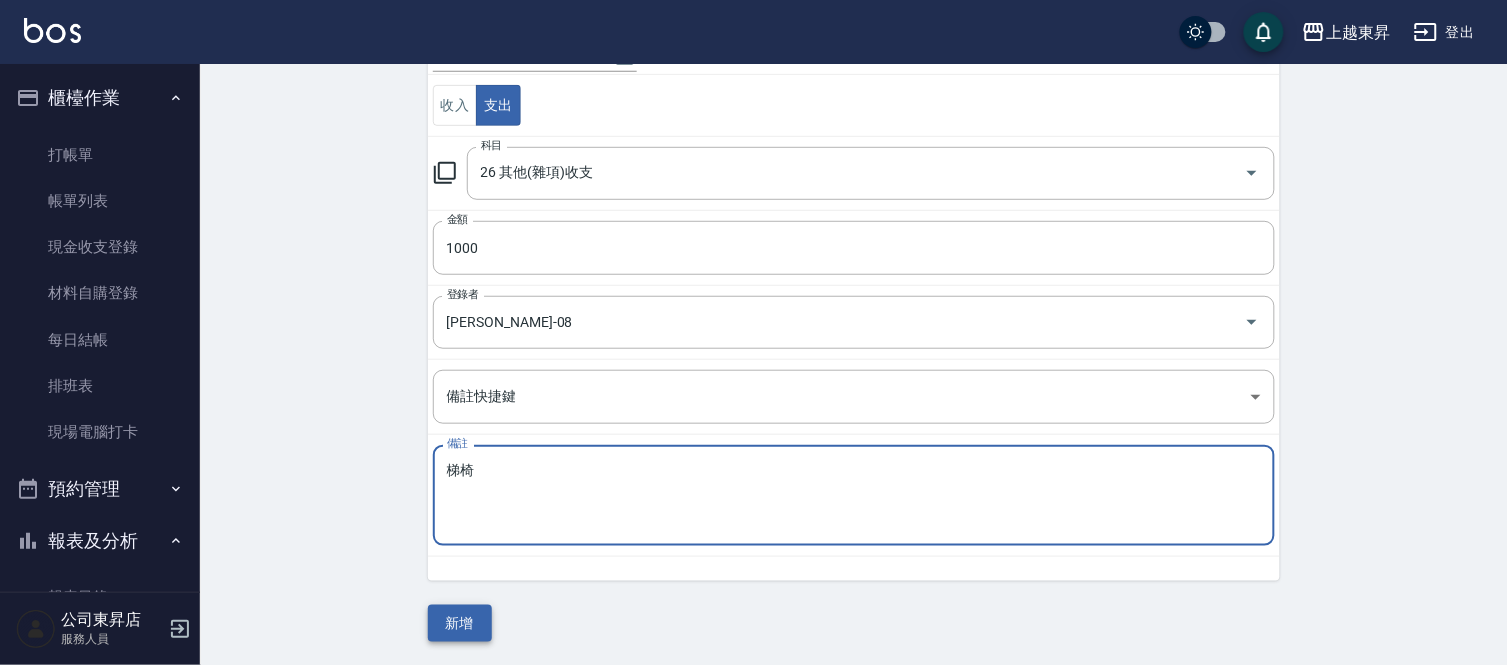 type on "梯椅" 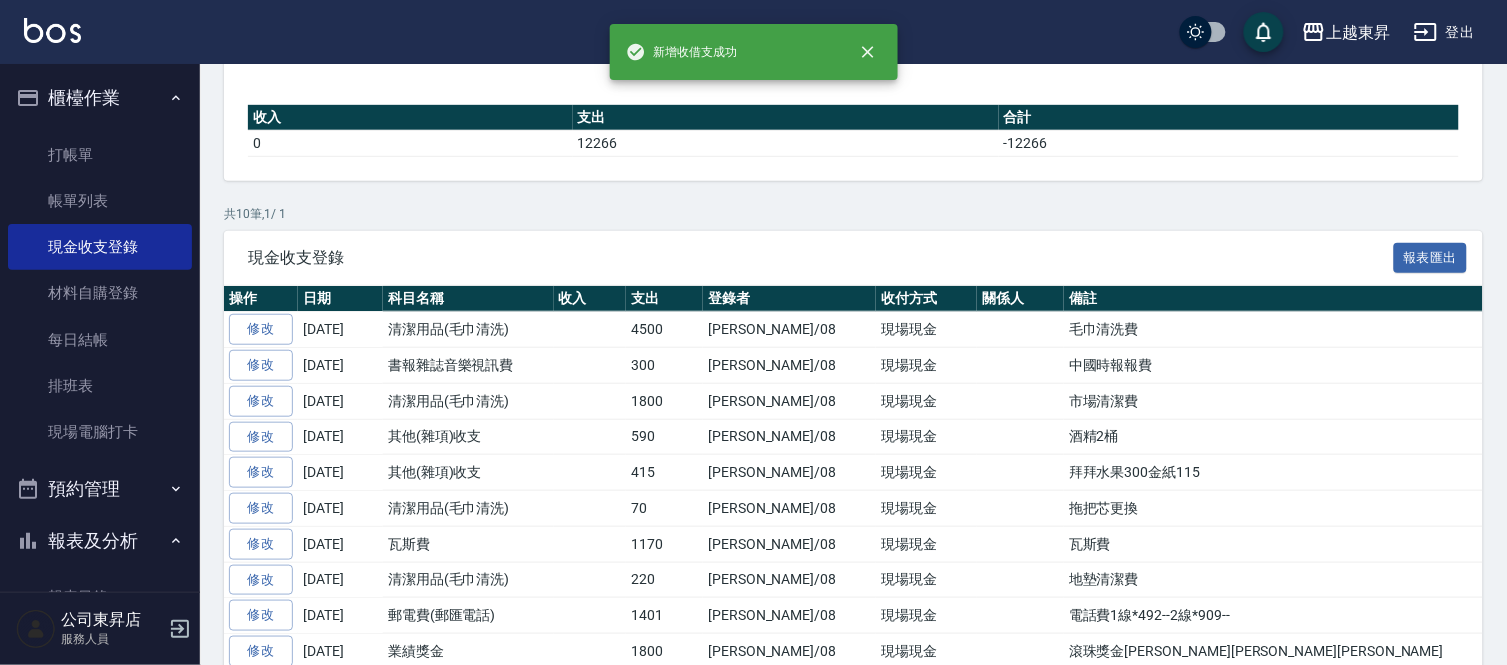 scroll, scrollTop: 0, scrollLeft: 0, axis: both 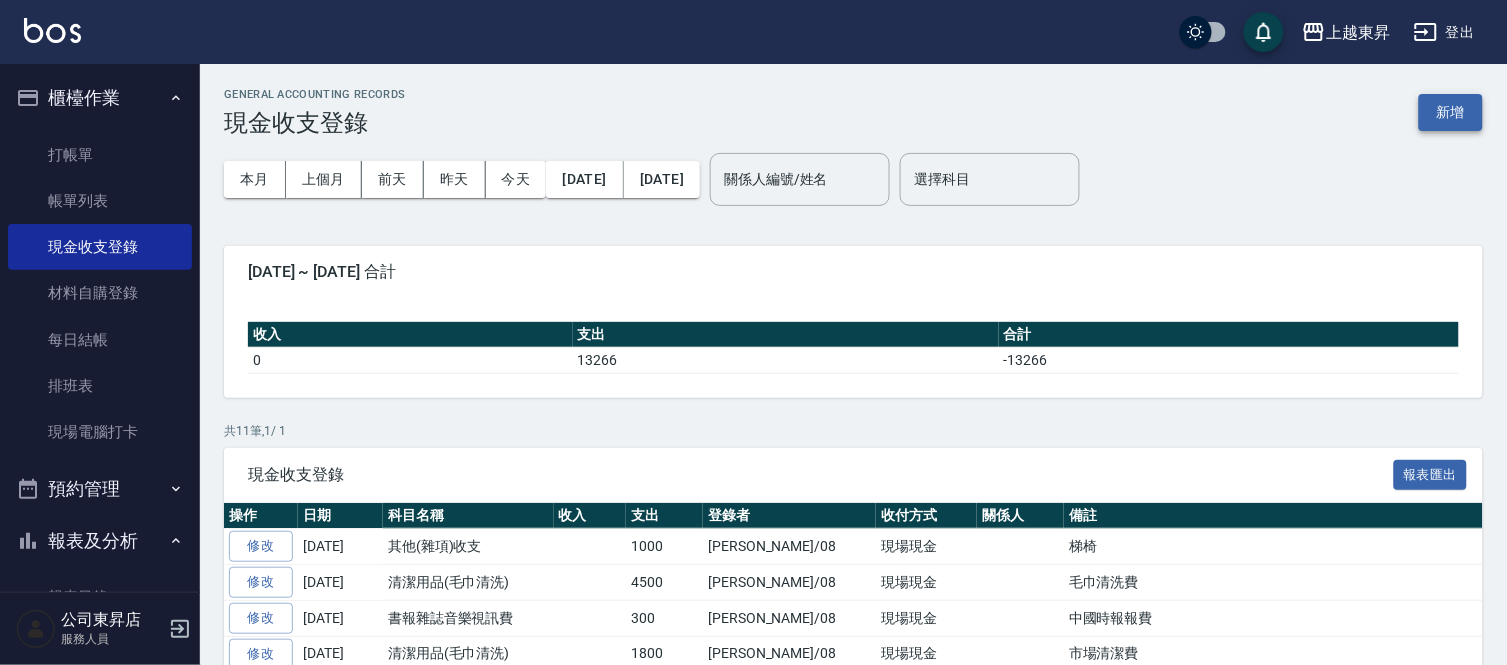 click on "新增" at bounding box center [1451, 112] 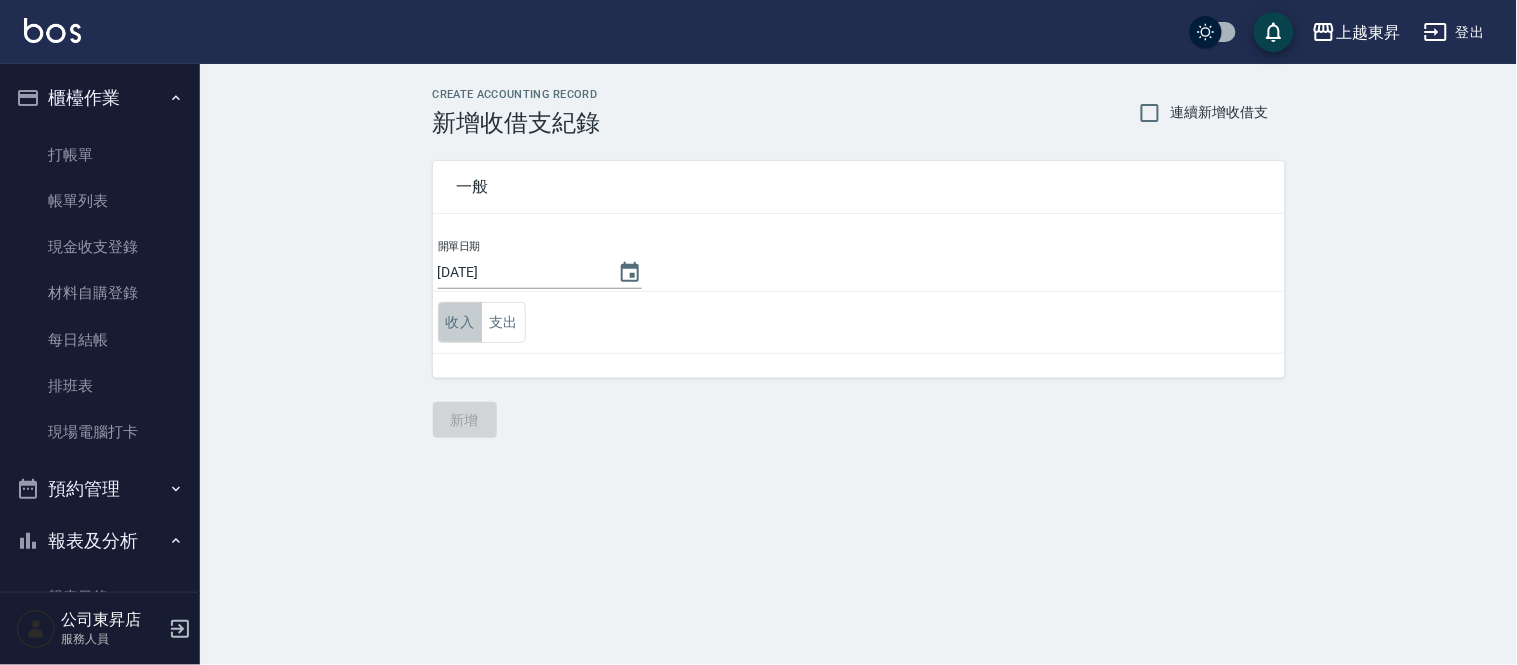 click on "收入" at bounding box center [460, 322] 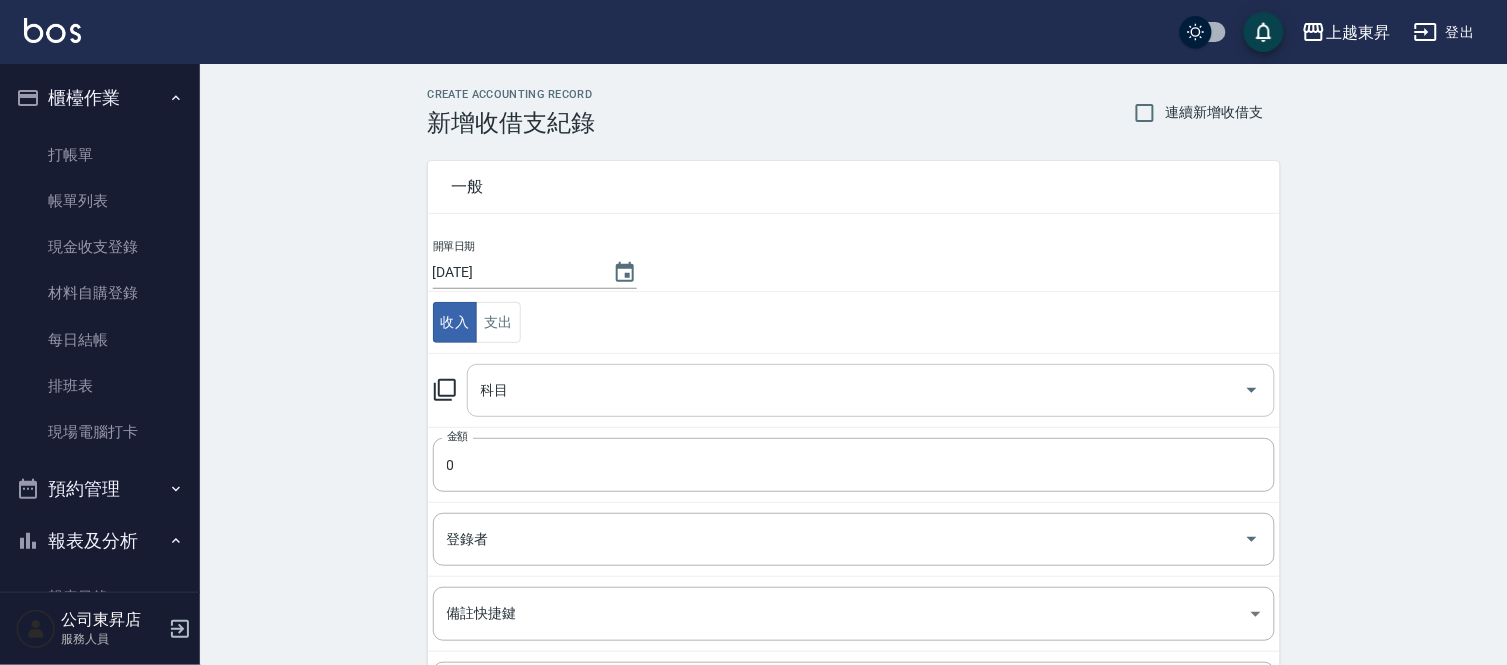 click on "科目" at bounding box center (856, 390) 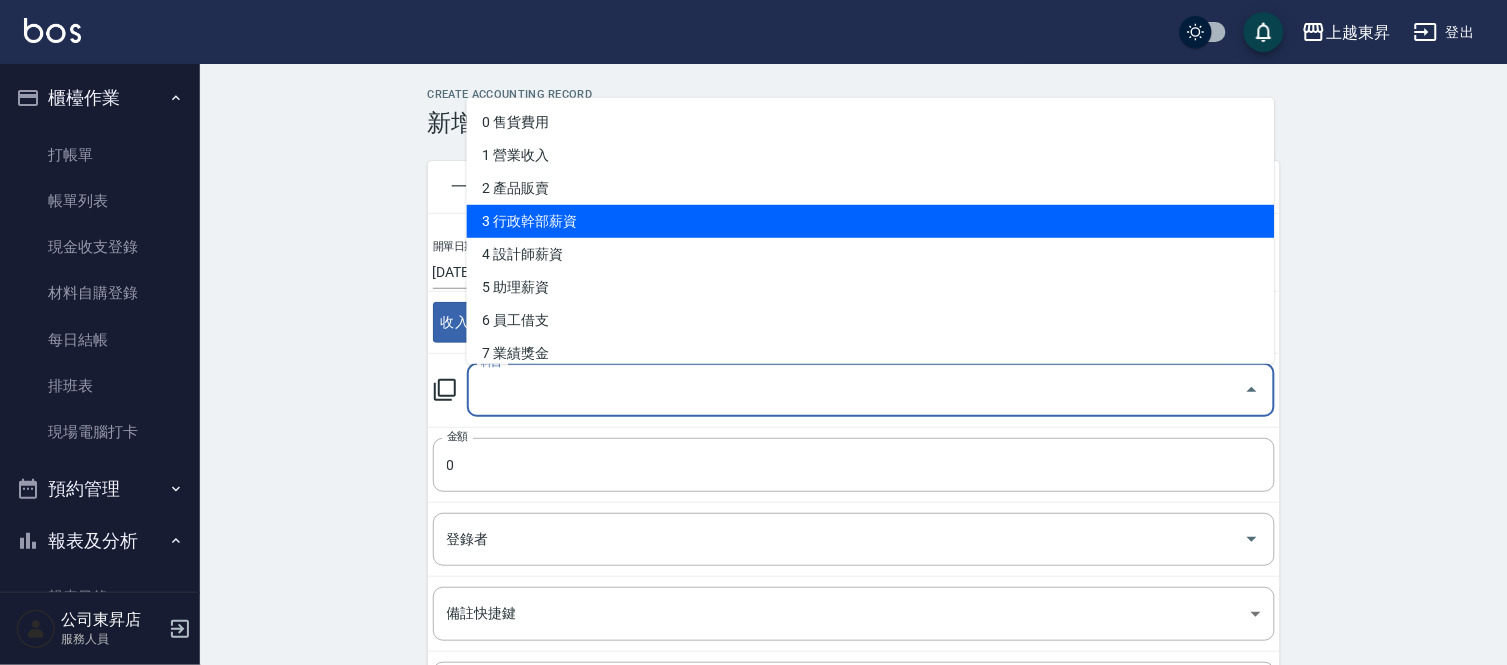 scroll, scrollTop: 222, scrollLeft: 0, axis: vertical 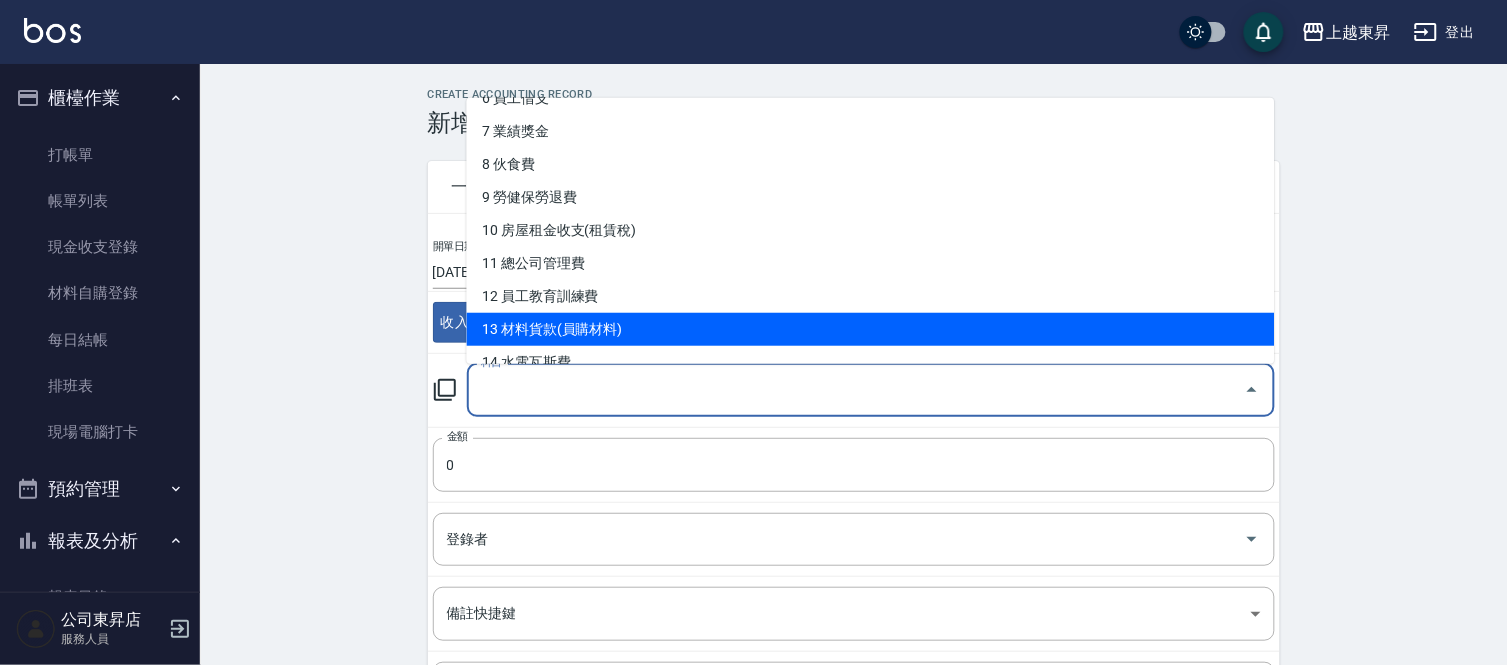 click on "13 材料貨款(員購材料)" at bounding box center [871, 329] 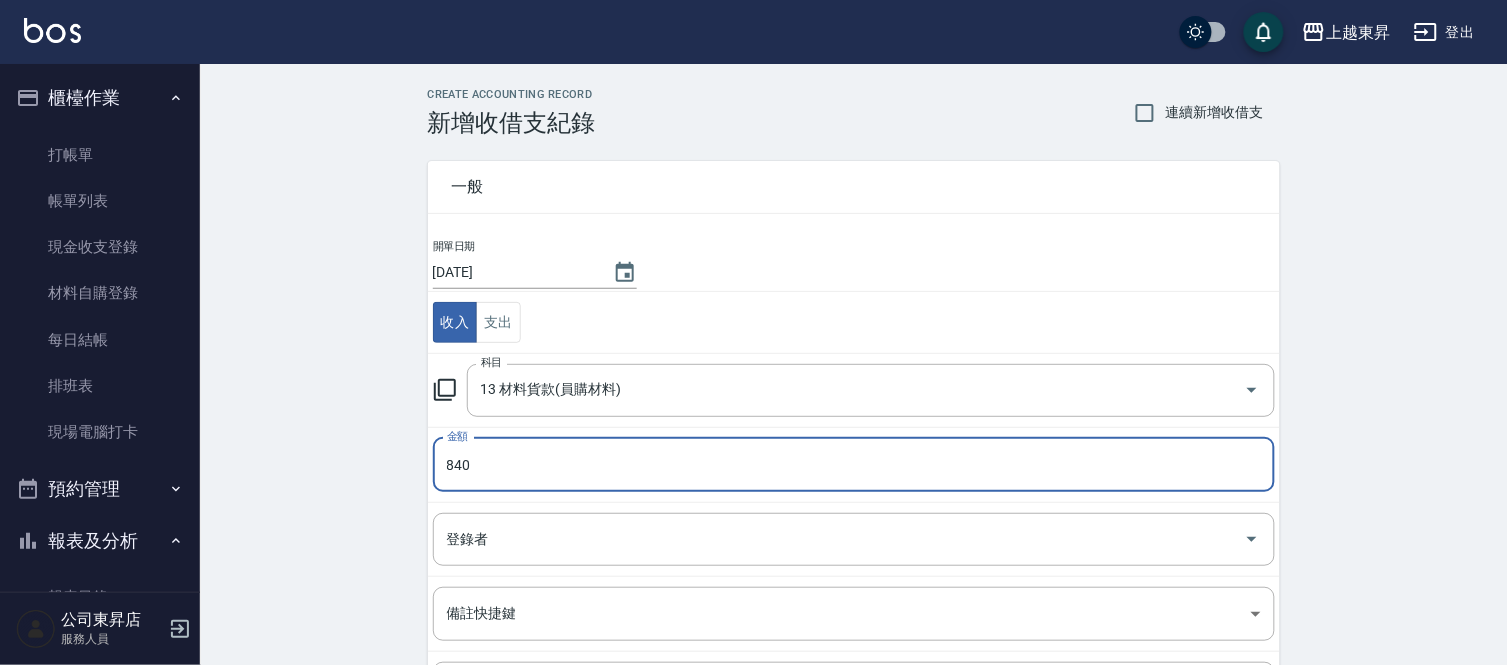 type on "840" 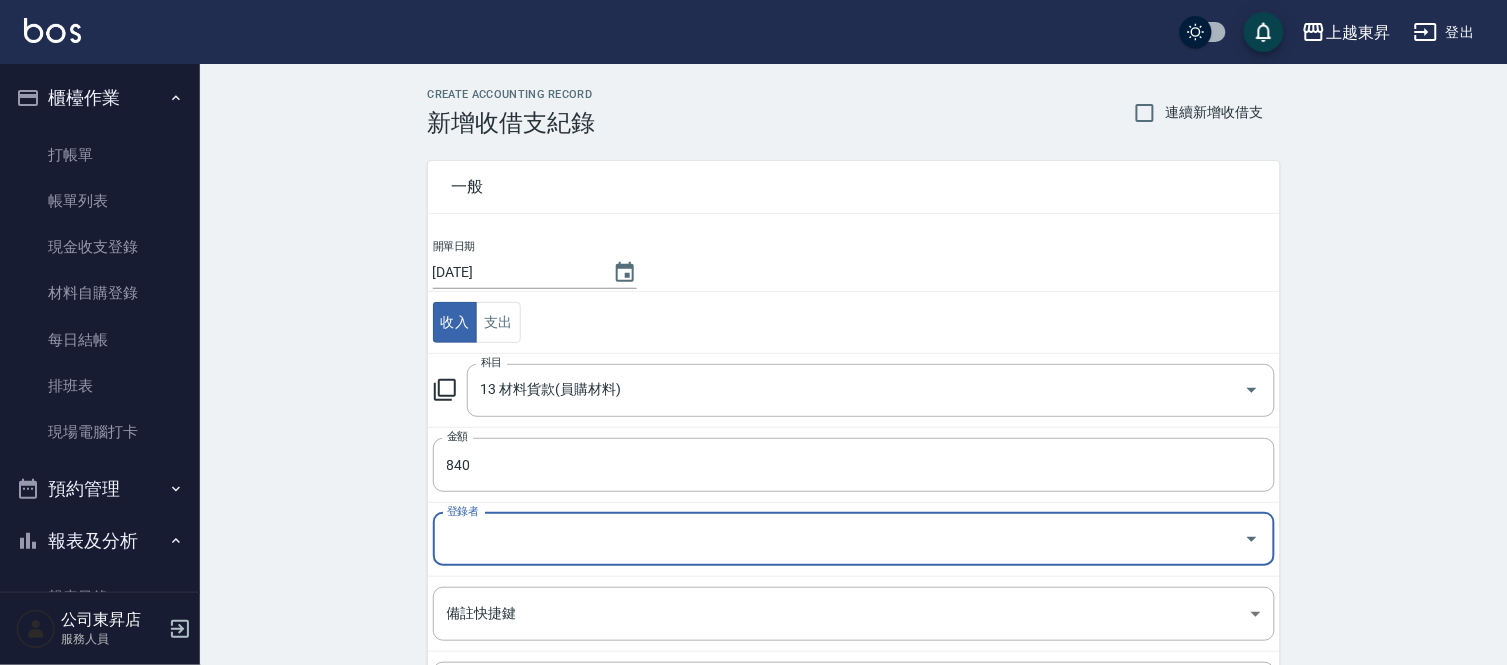 drag, startPoint x: 470, startPoint y: 557, endPoint x: 488, endPoint y: 548, distance: 20.12461 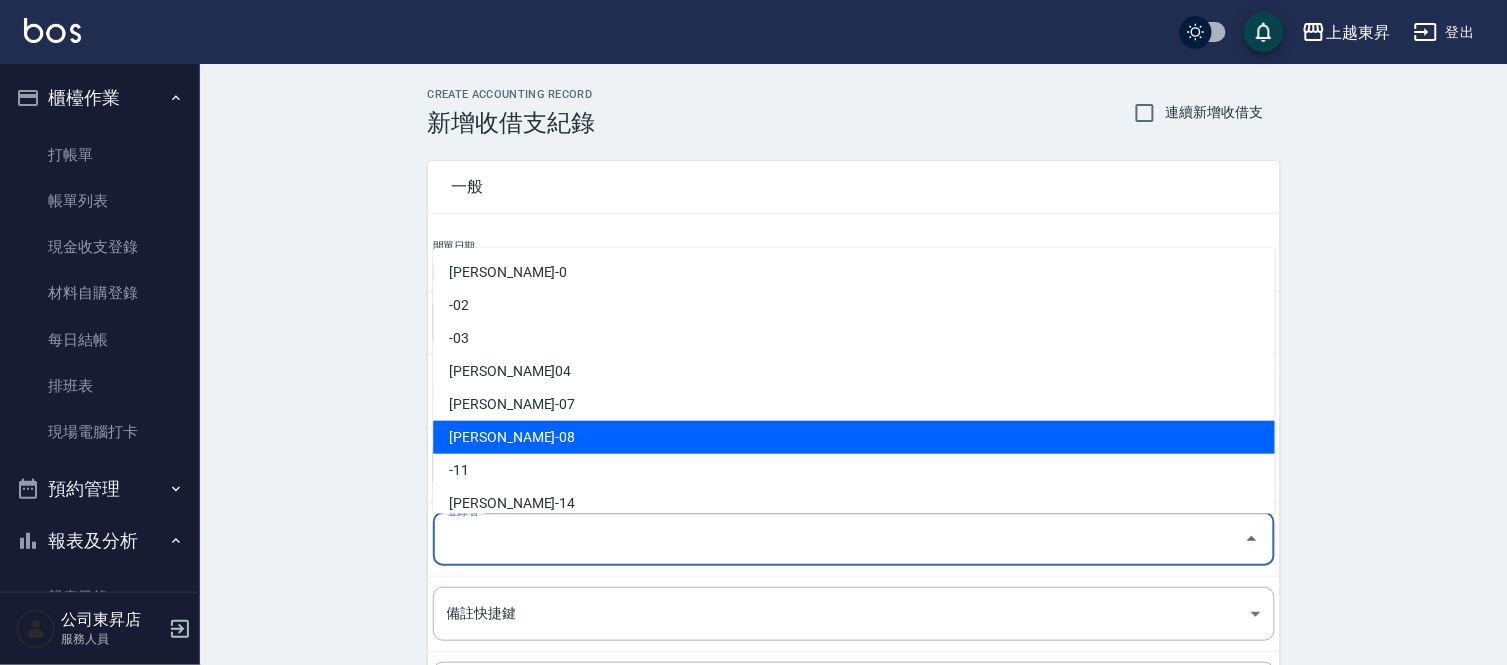 click on "[PERSON_NAME]-08" at bounding box center (854, 437) 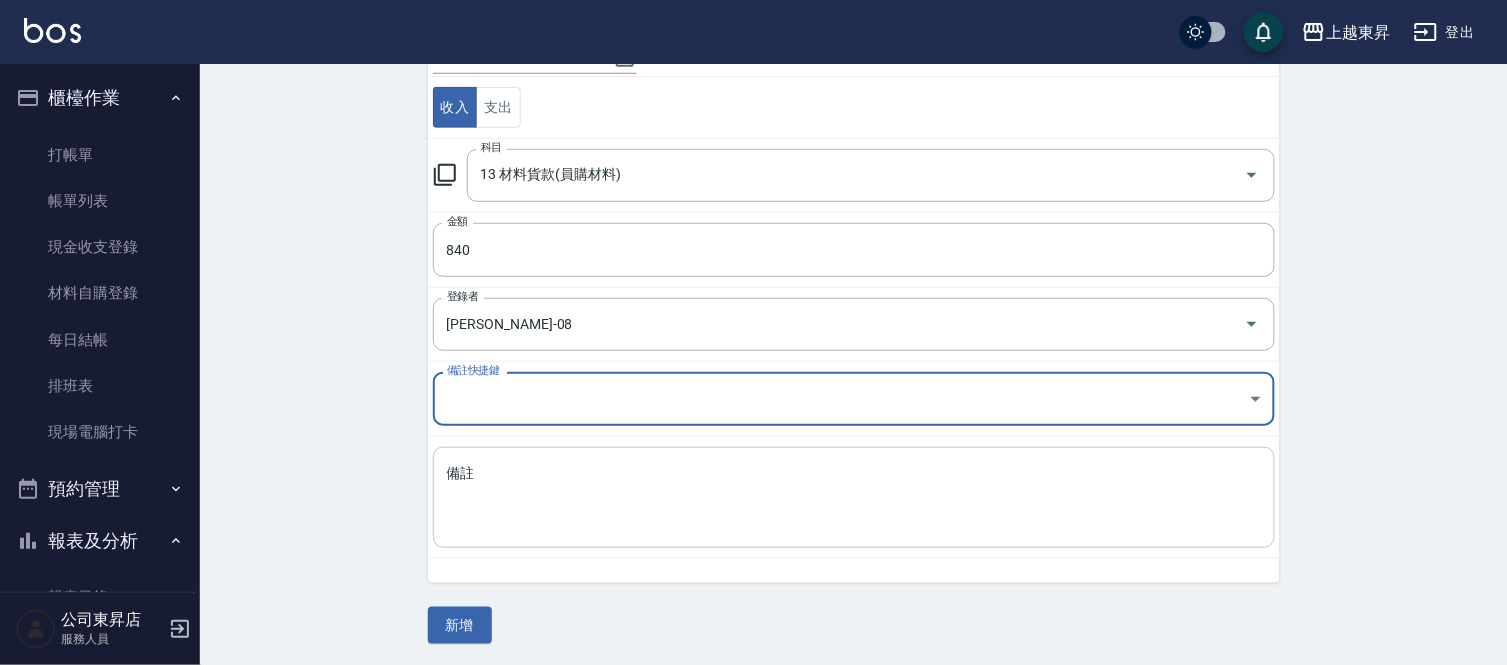 scroll, scrollTop: 217, scrollLeft: 0, axis: vertical 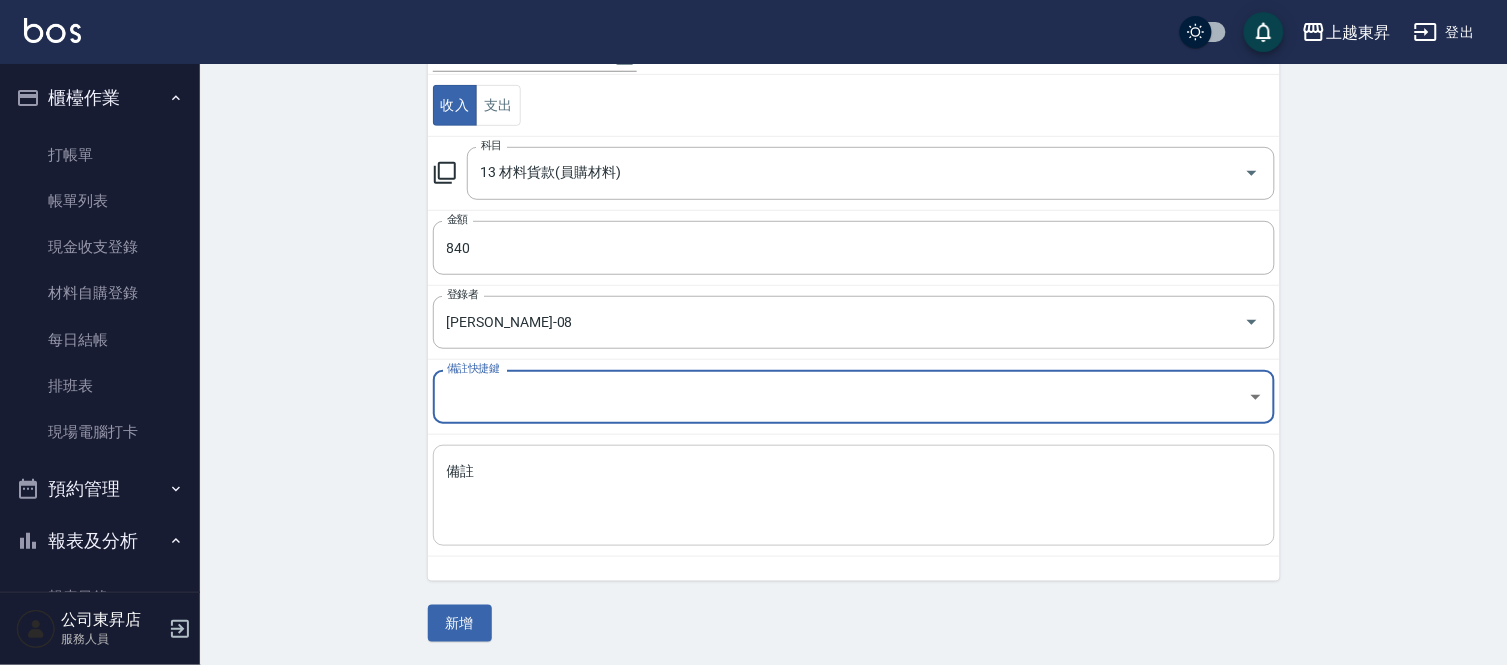 click on "備註" at bounding box center (854, 496) 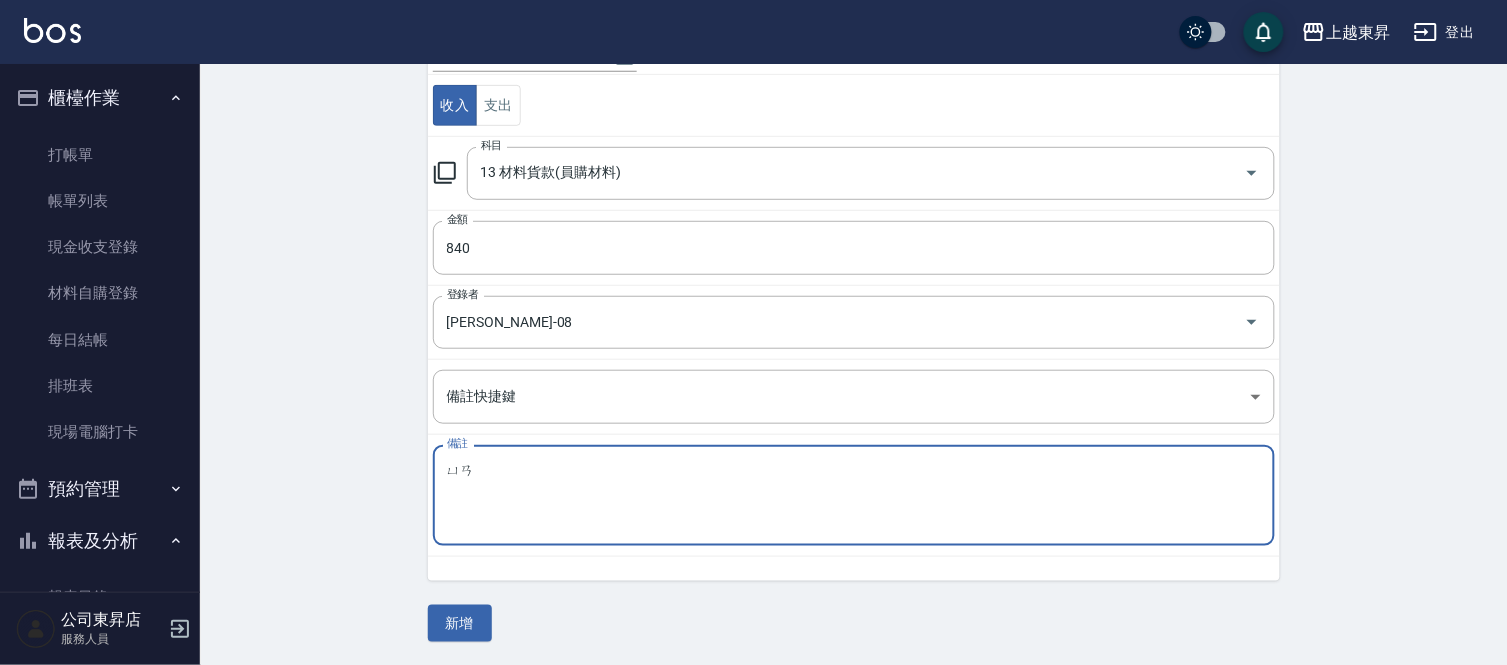 type on "袁" 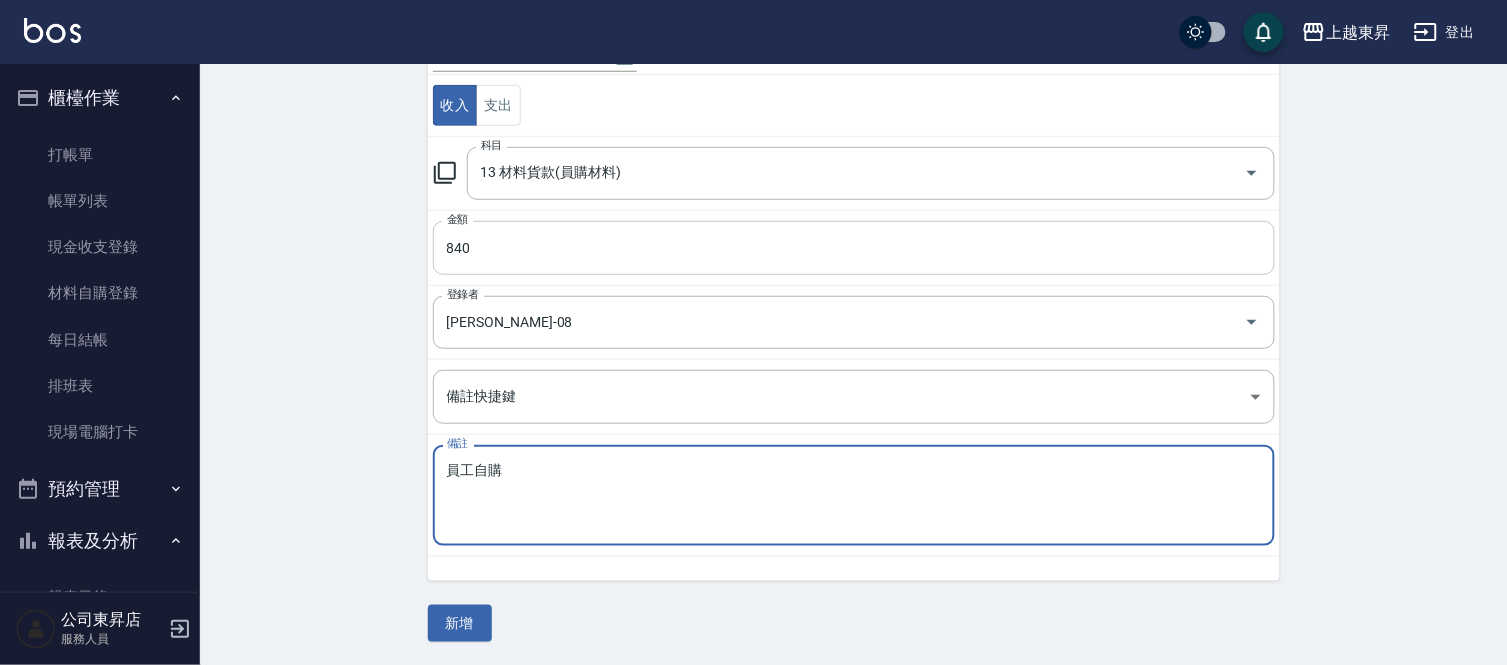 type on "員工自購" 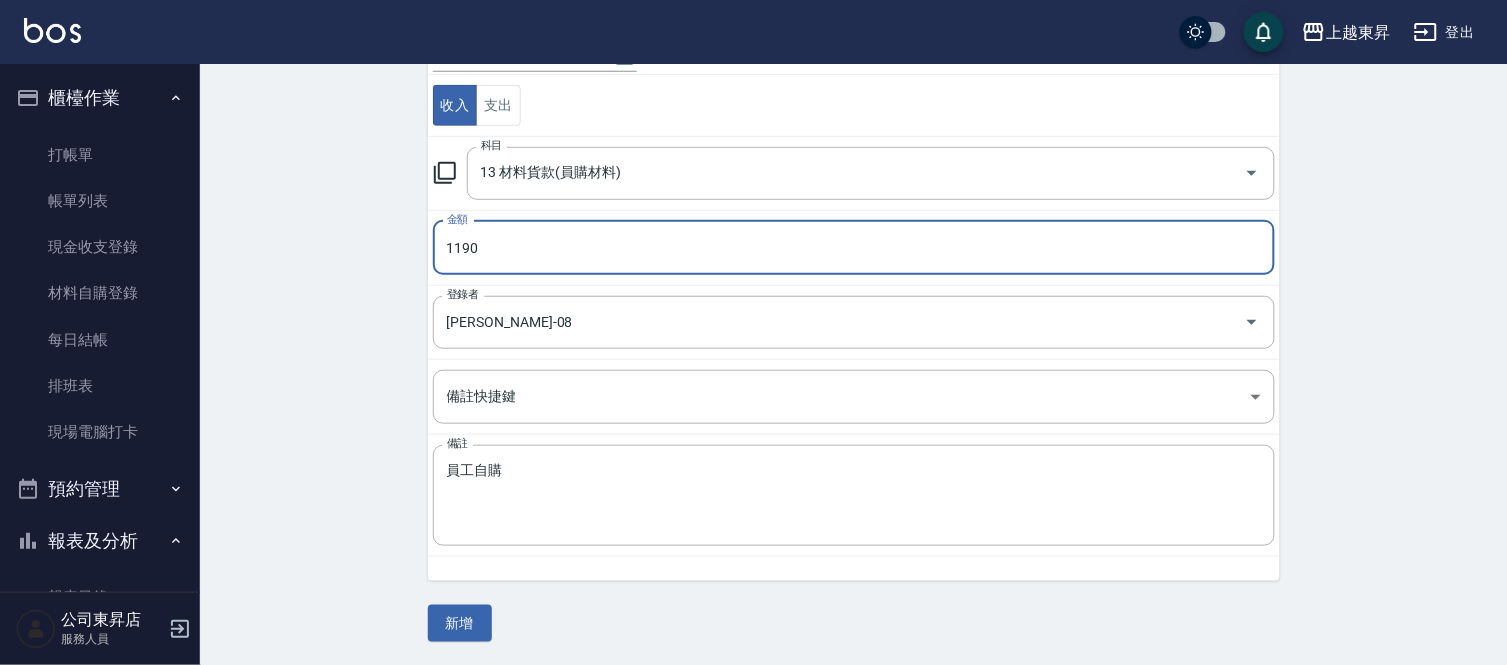 type on "1190" 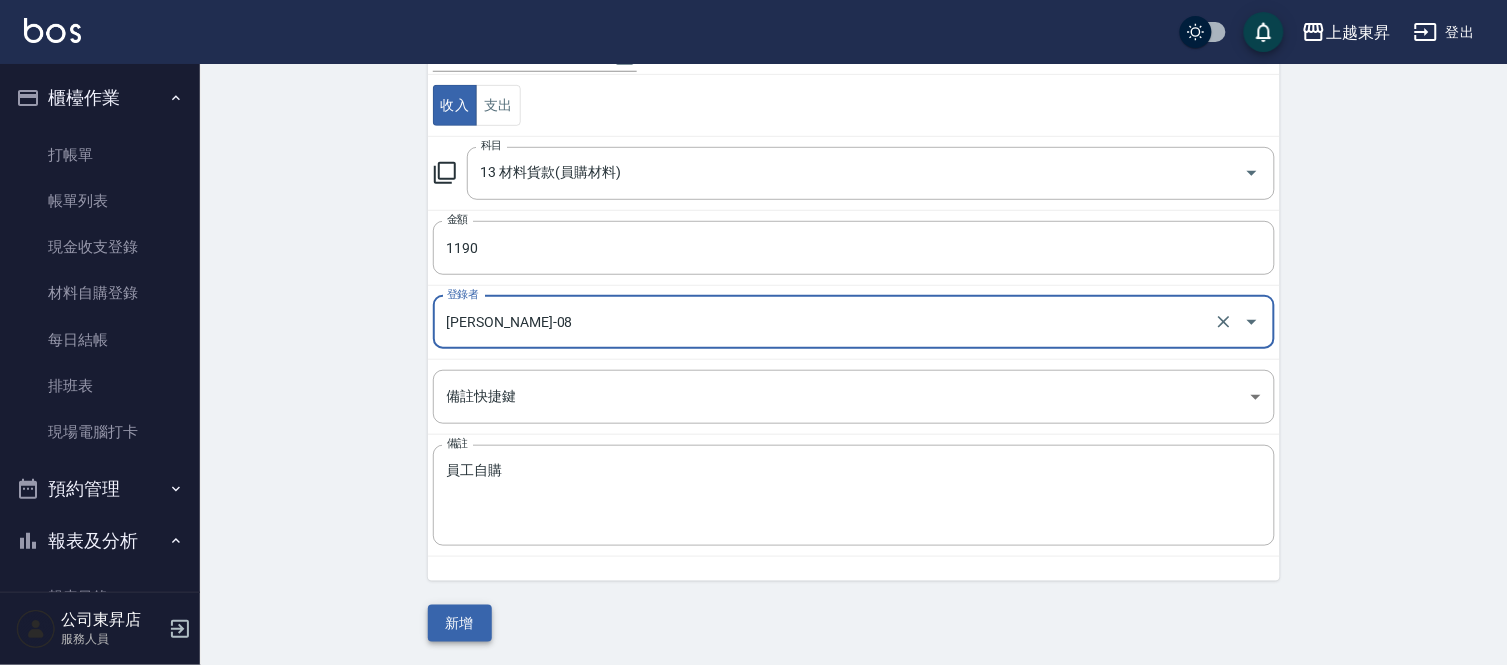 click on "新增" at bounding box center (460, 623) 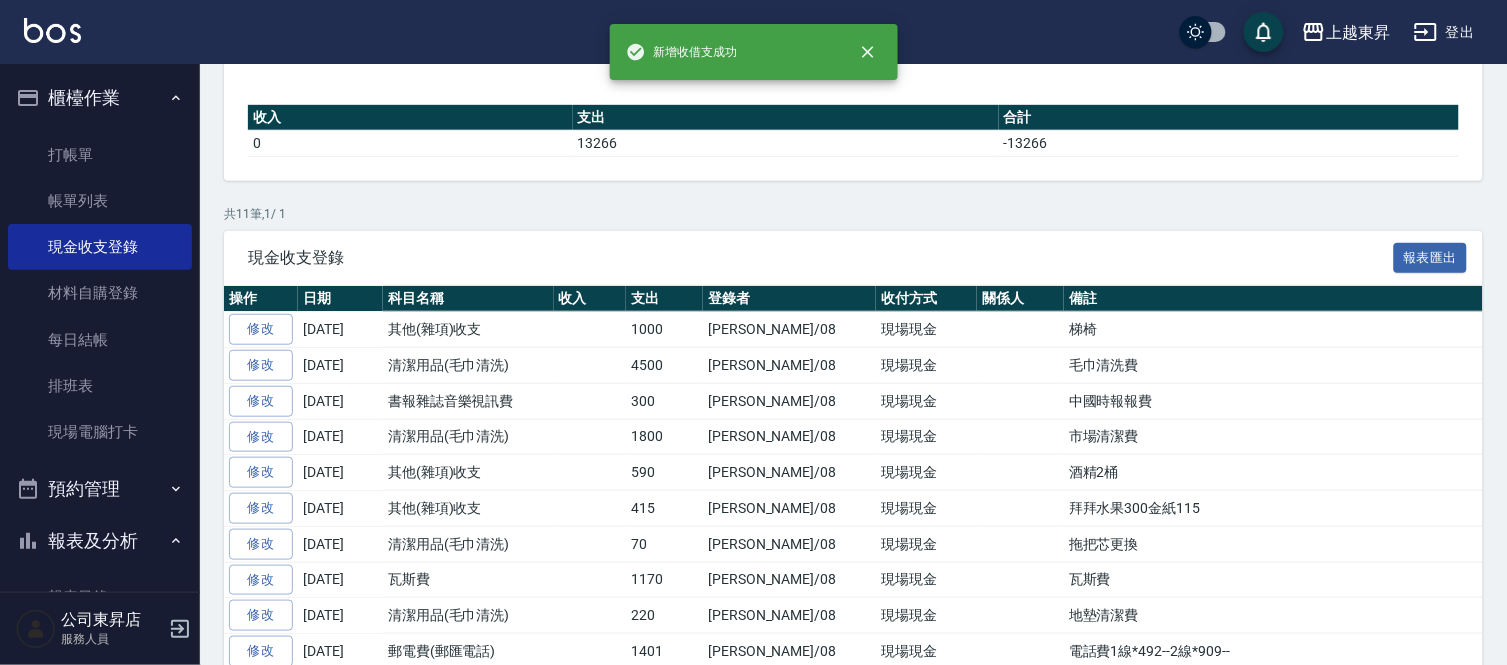 scroll, scrollTop: 0, scrollLeft: 0, axis: both 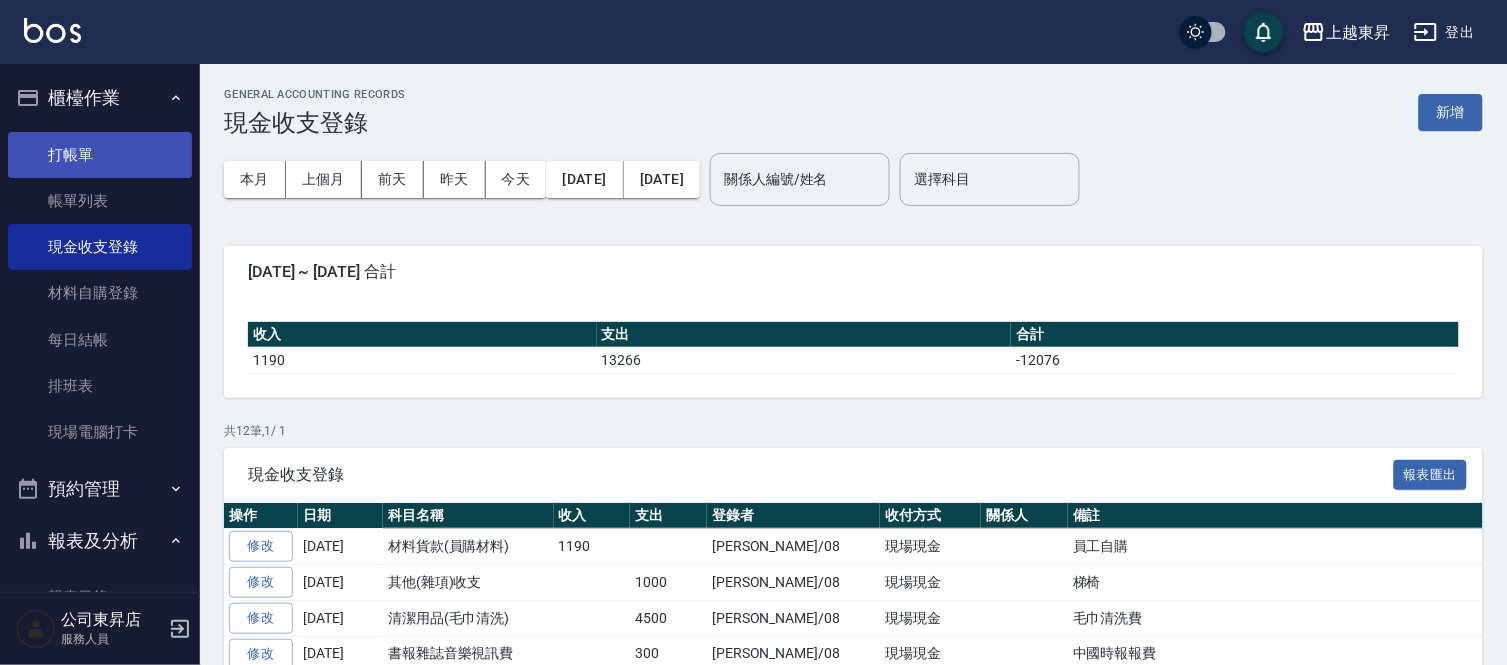 click on "打帳單" at bounding box center (100, 155) 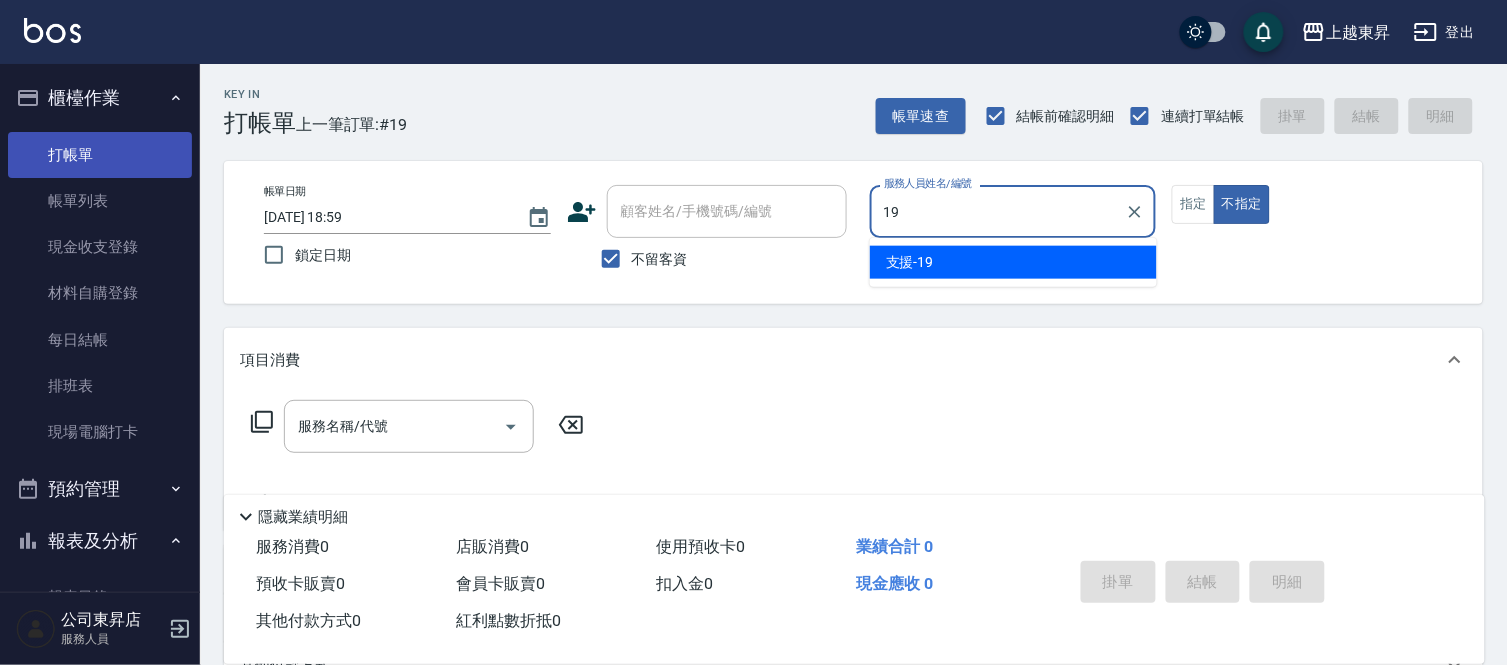 type on "支援-19" 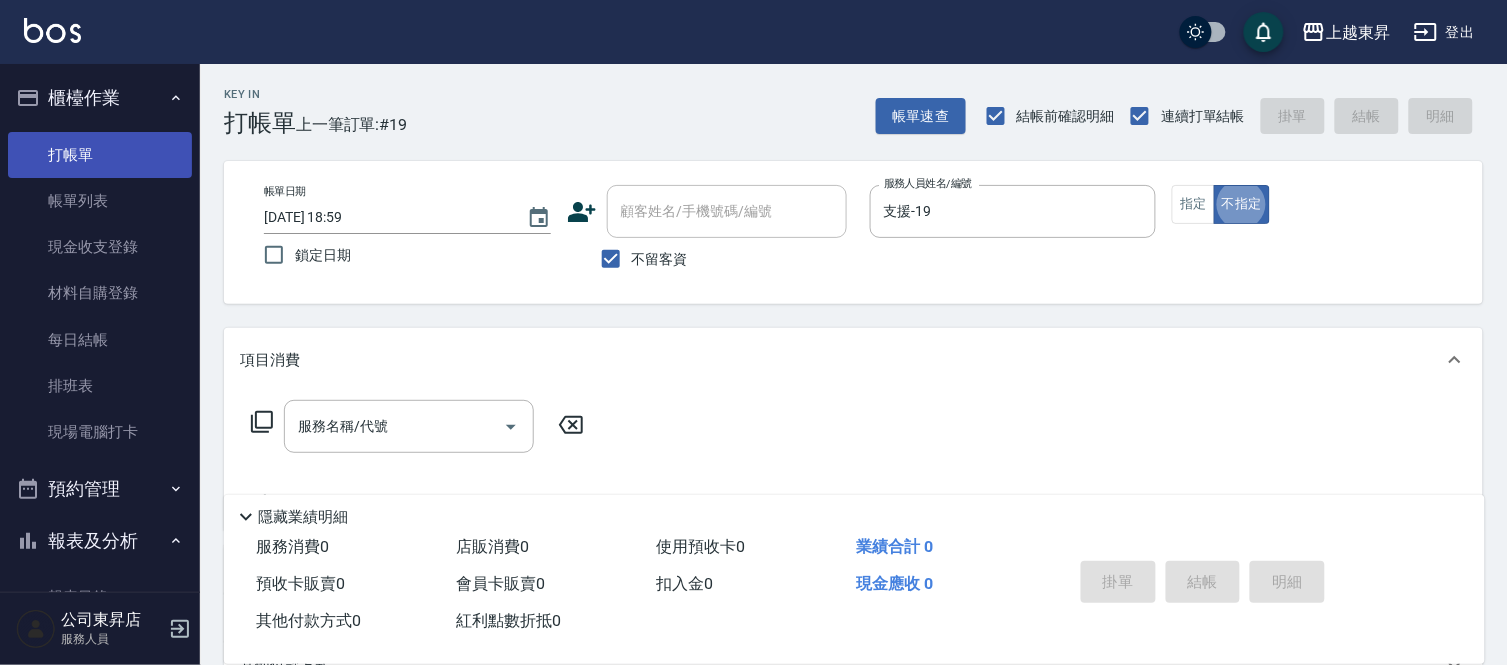 type on "false" 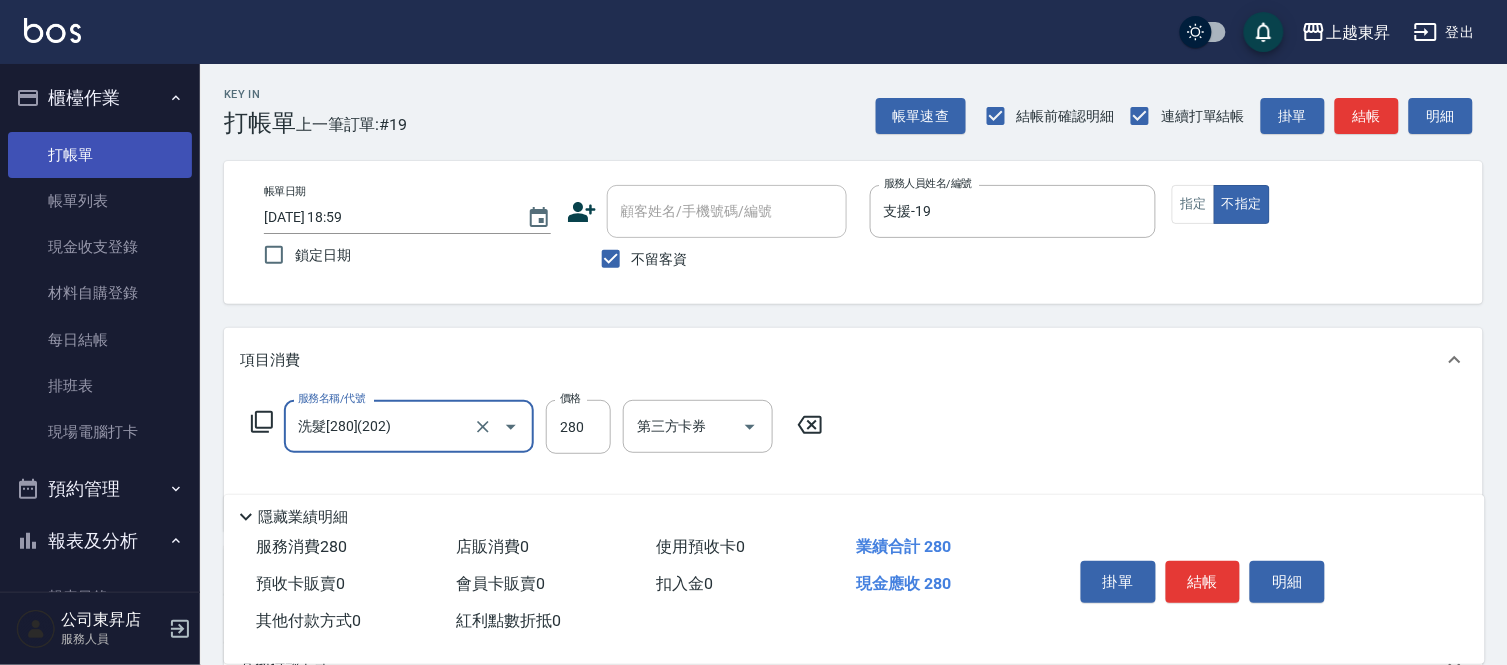 type on "洗髮[280](202)" 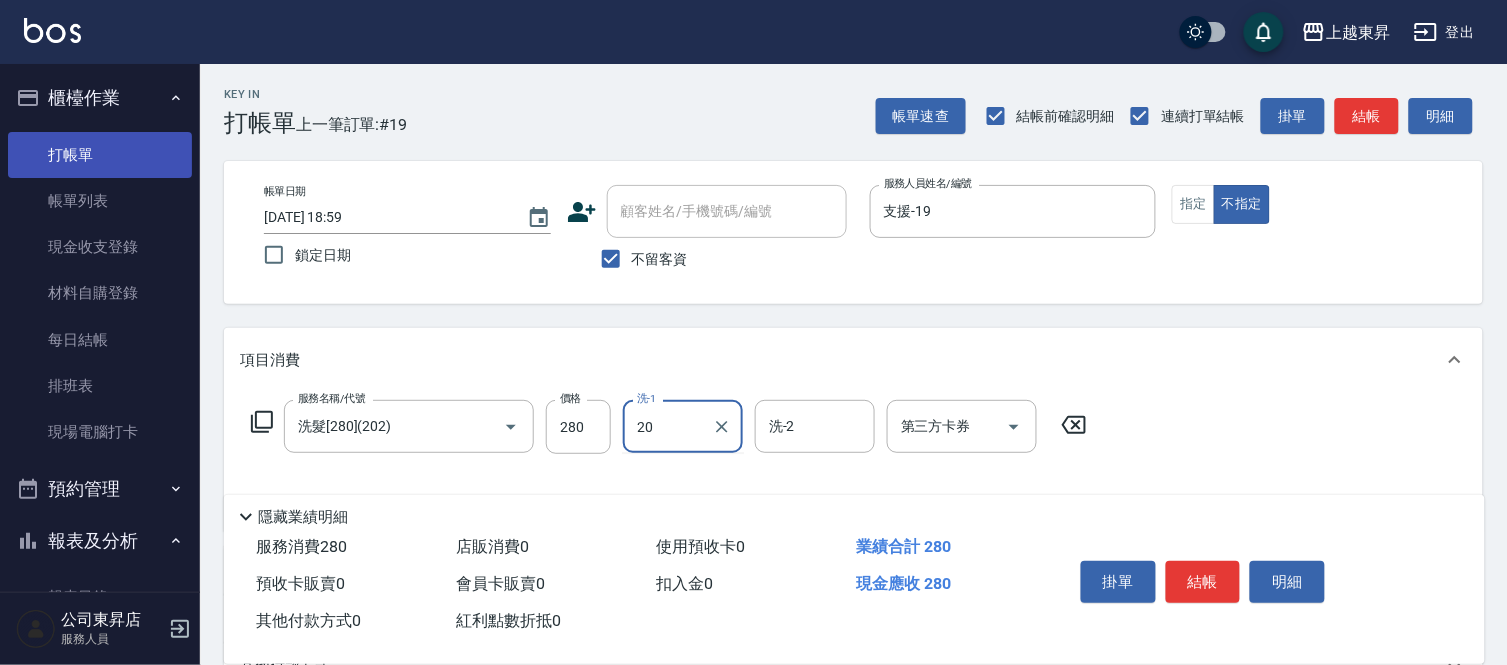 type on "林芯彤-20" 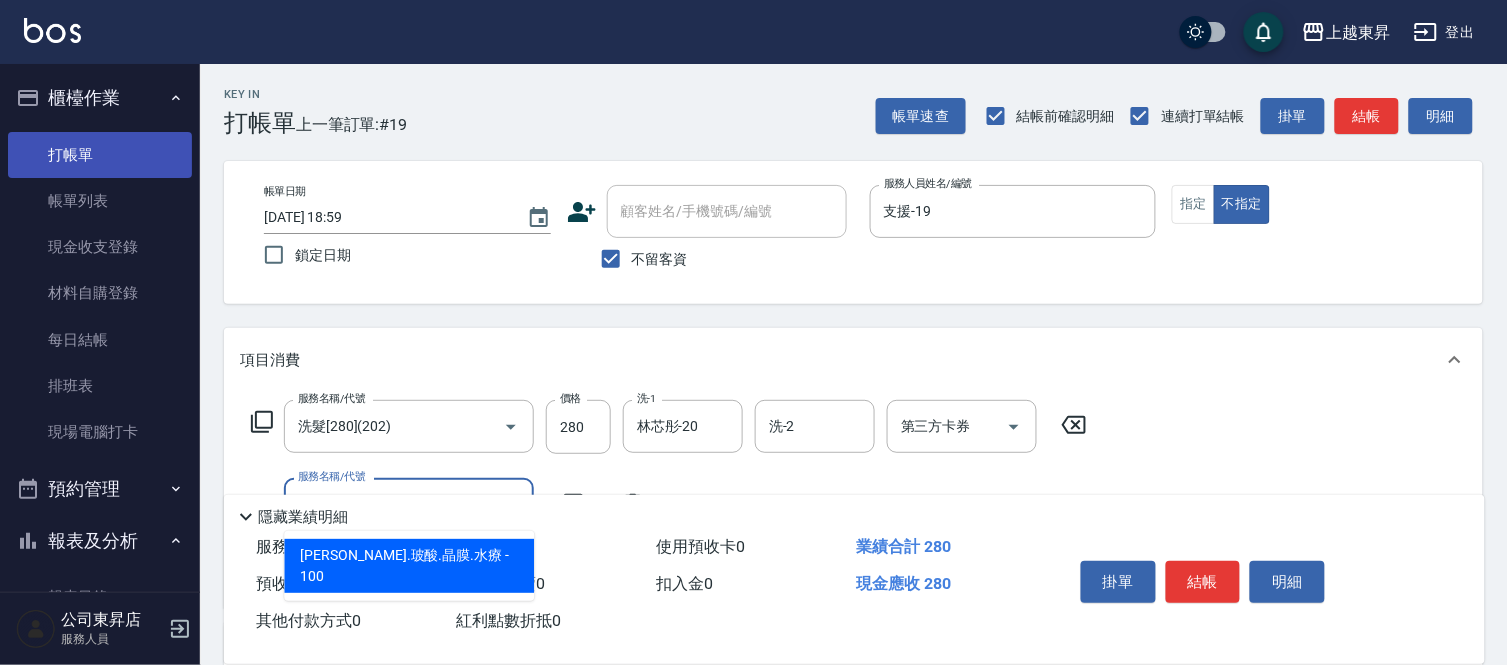 type on "[PERSON_NAME].玻酸.晶膜.水療(619)" 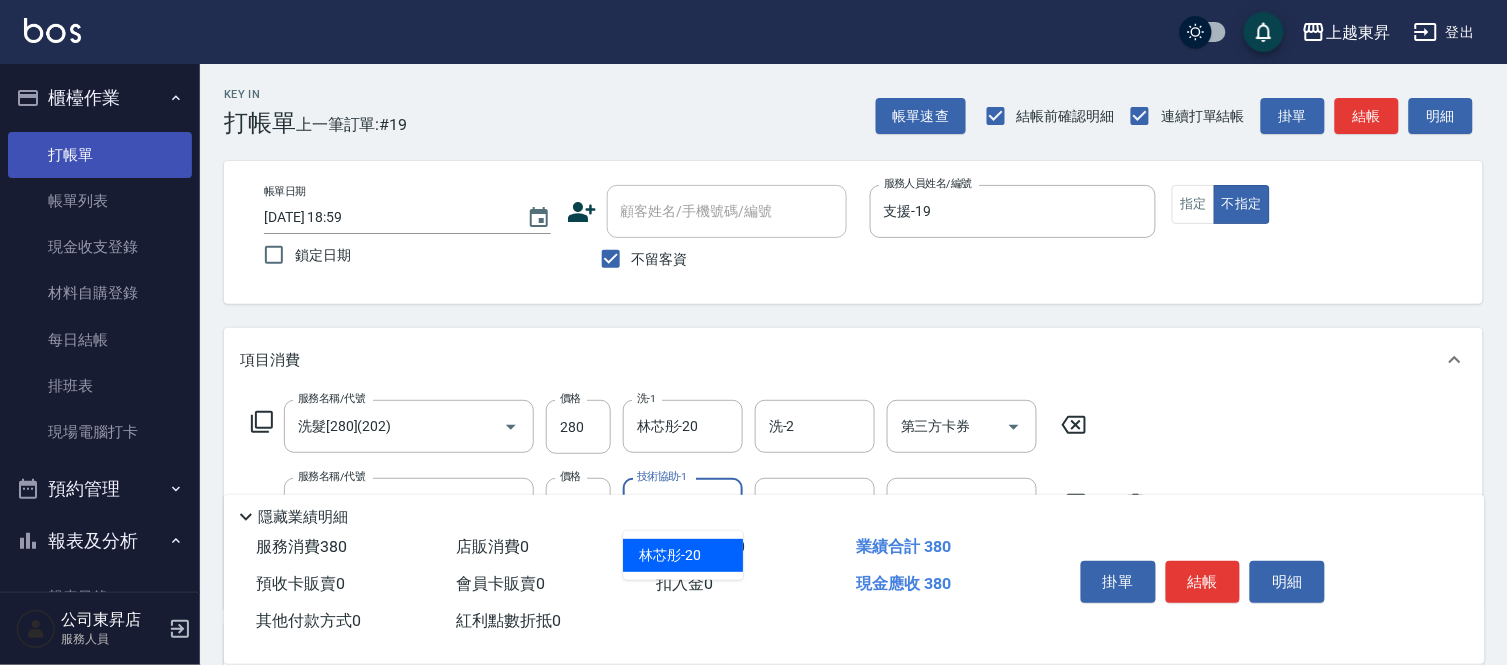 type on "林芯彤-20" 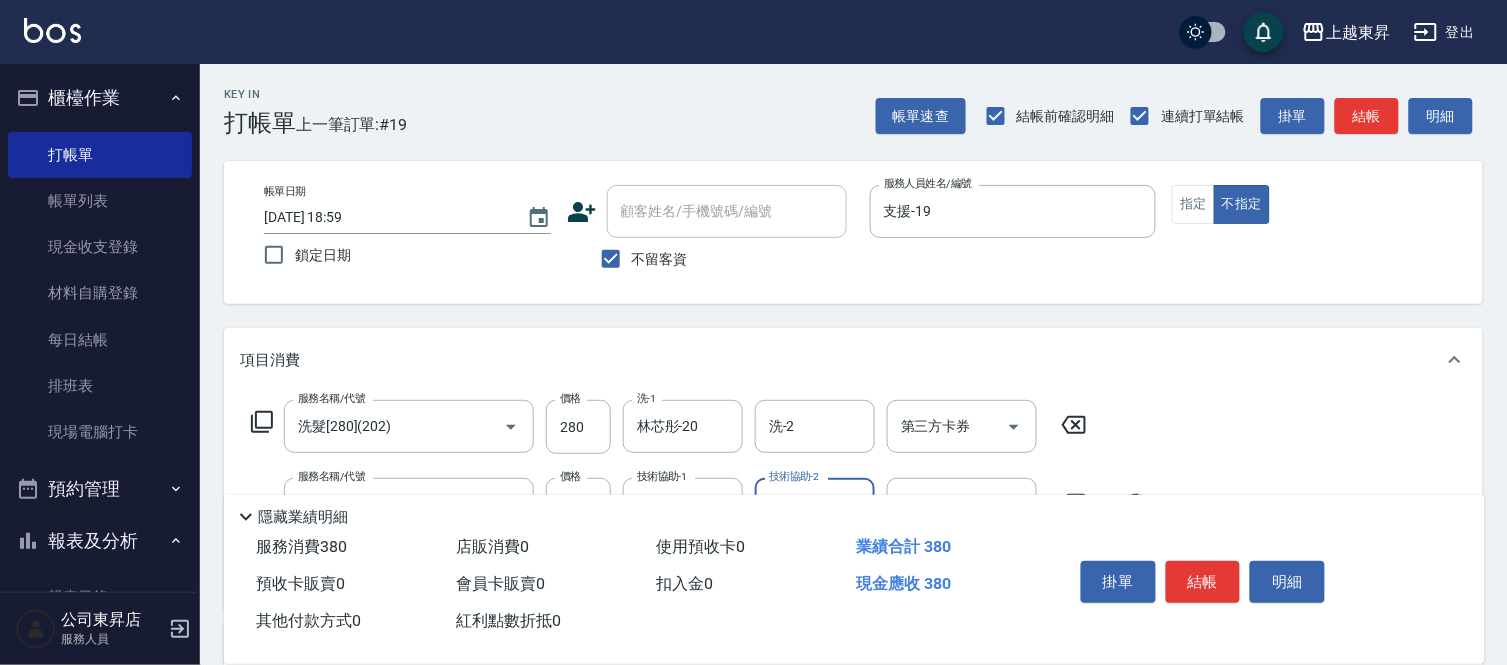 click on "掛單 結帳 明細" at bounding box center [1203, 584] 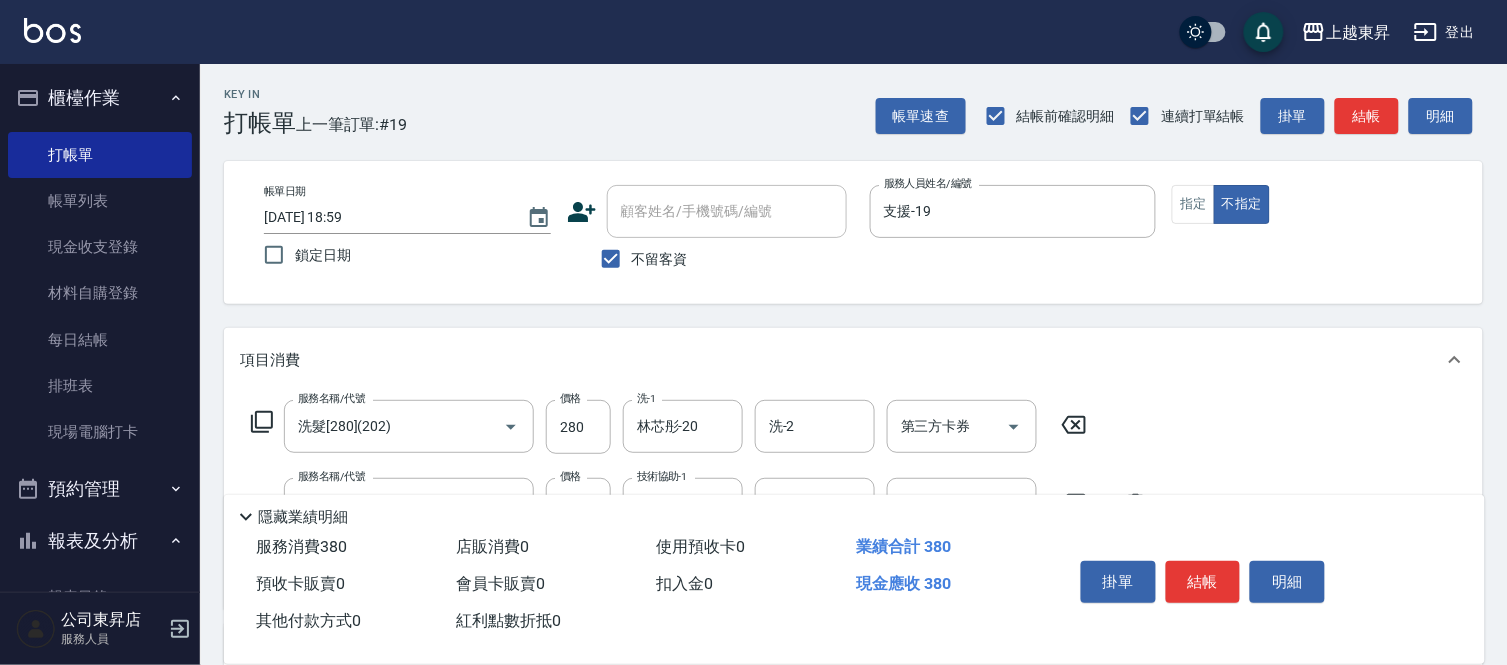 click on "掛單 結帳 明細" at bounding box center [1203, 584] 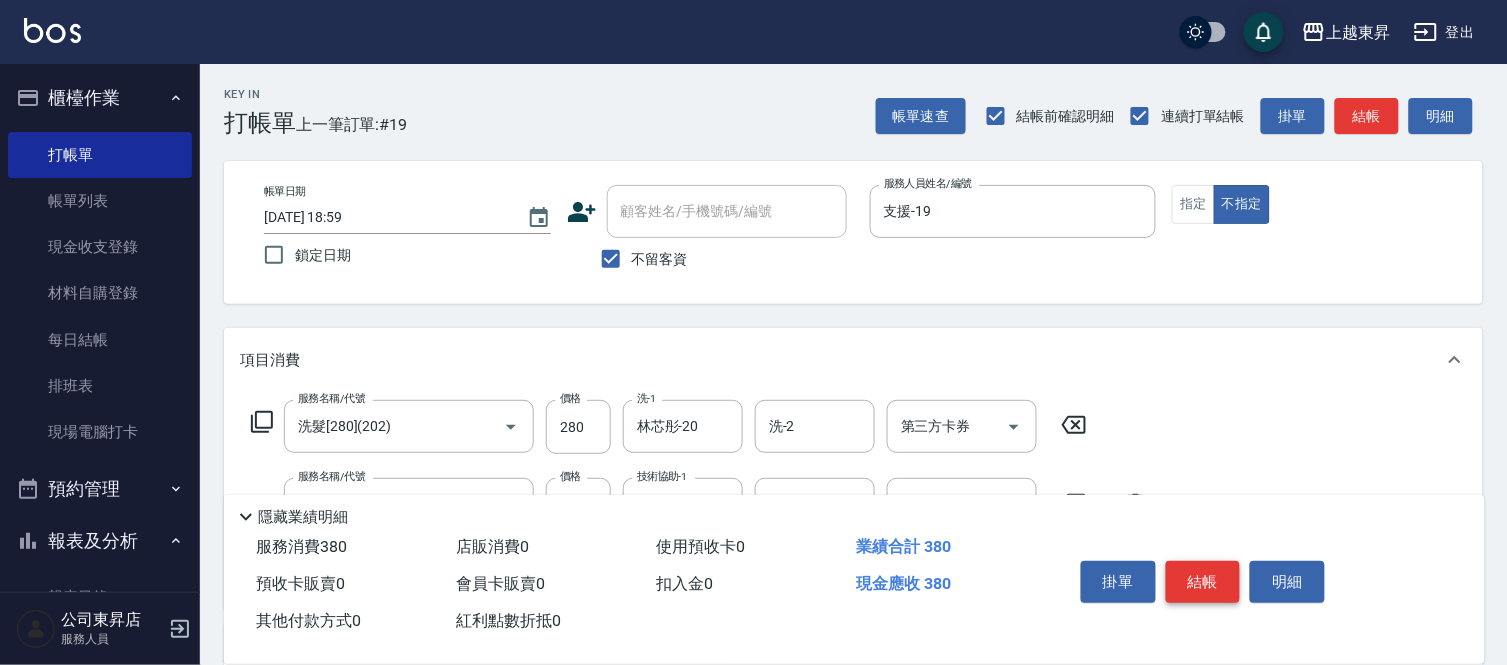 click on "結帳" at bounding box center [1203, 582] 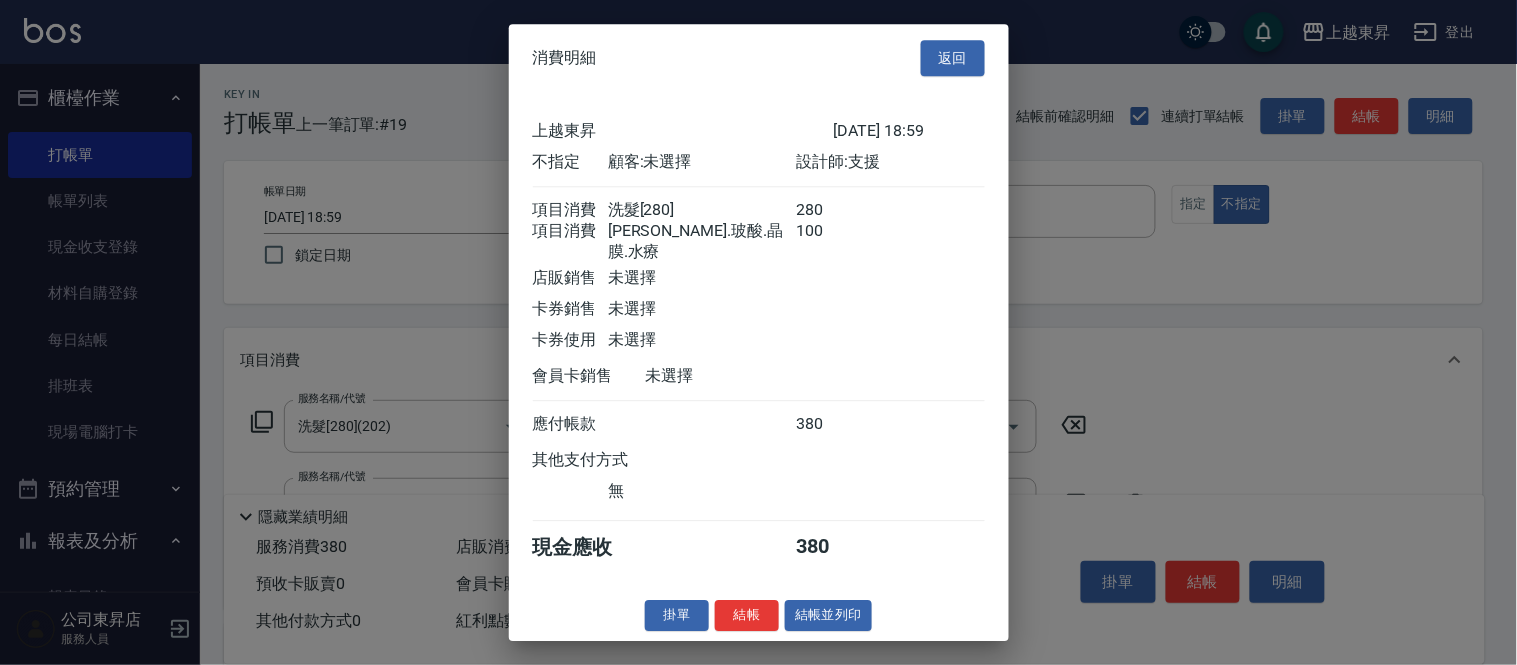 click on "結帳並列印" at bounding box center [828, 615] 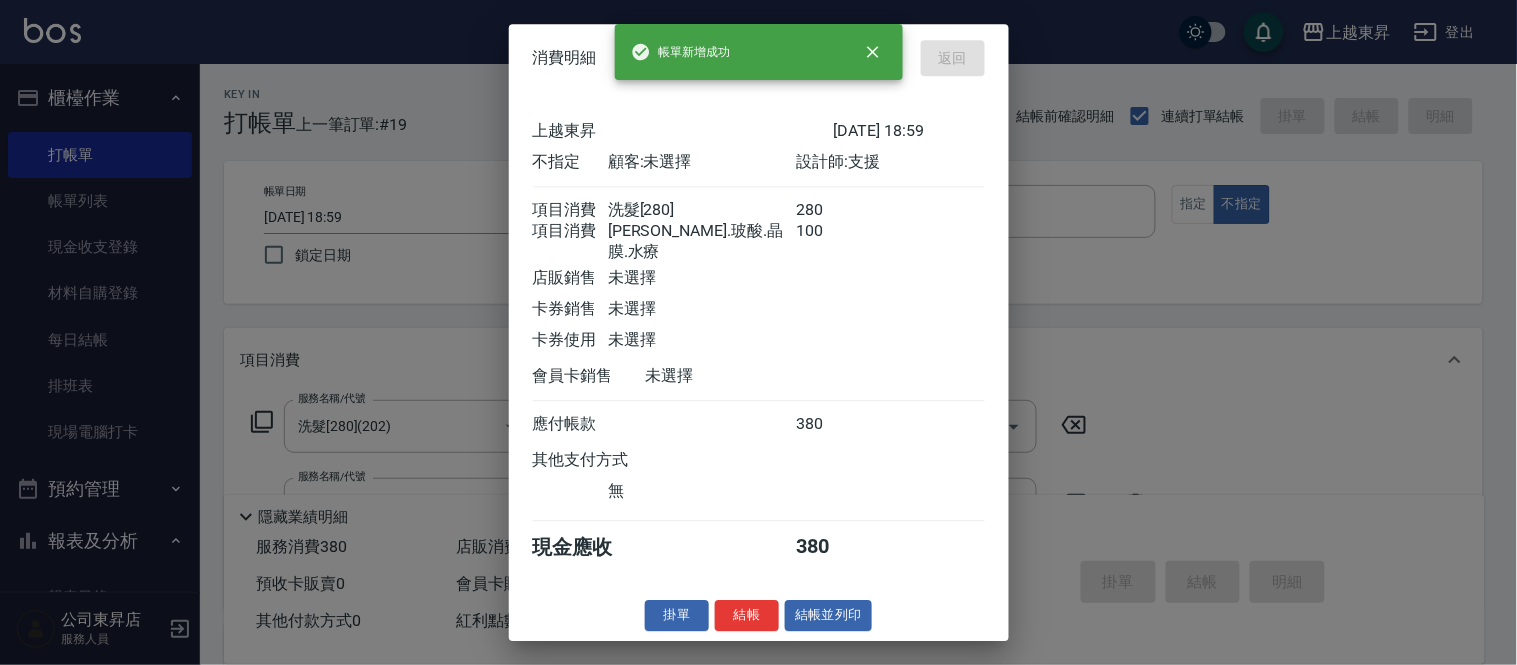 type on "[DATE] 19:25" 